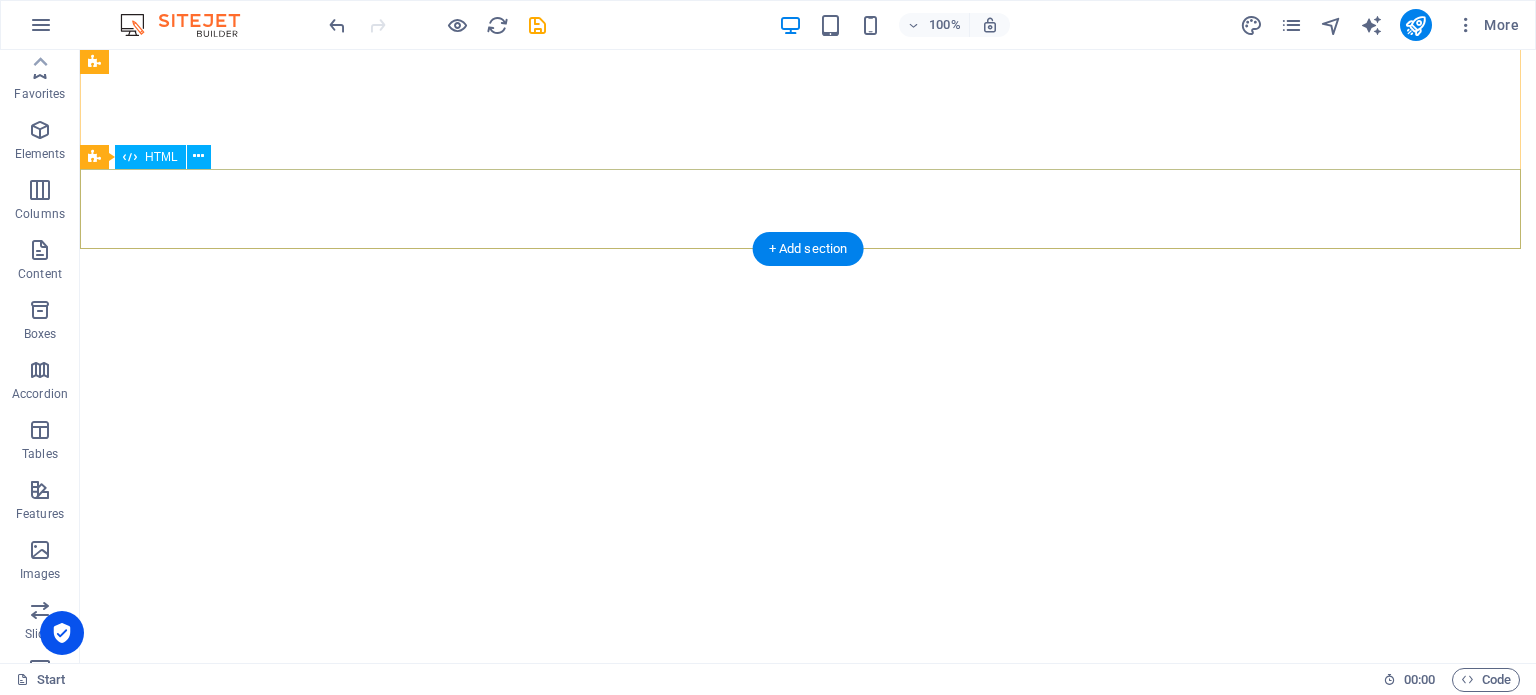 scroll, scrollTop: 0, scrollLeft: 0, axis: both 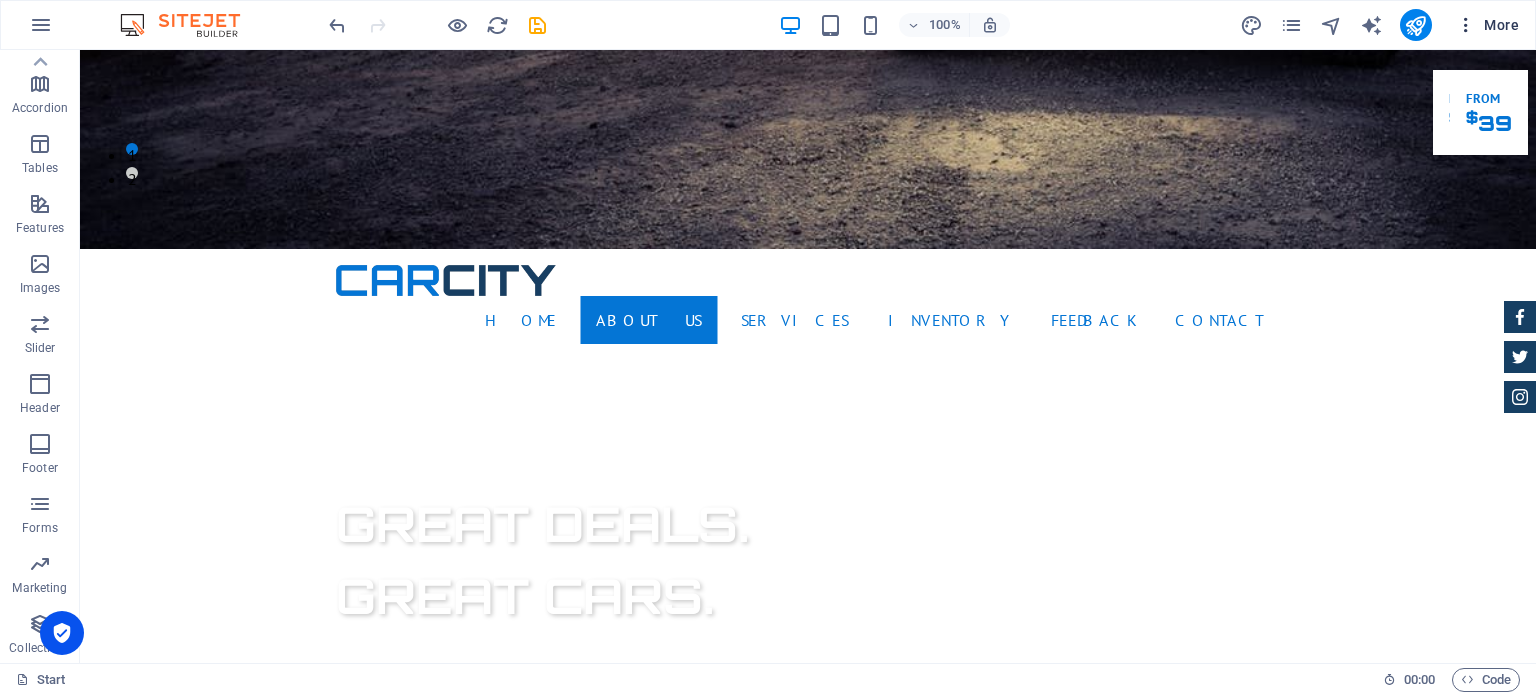 click on "More" at bounding box center (1487, 25) 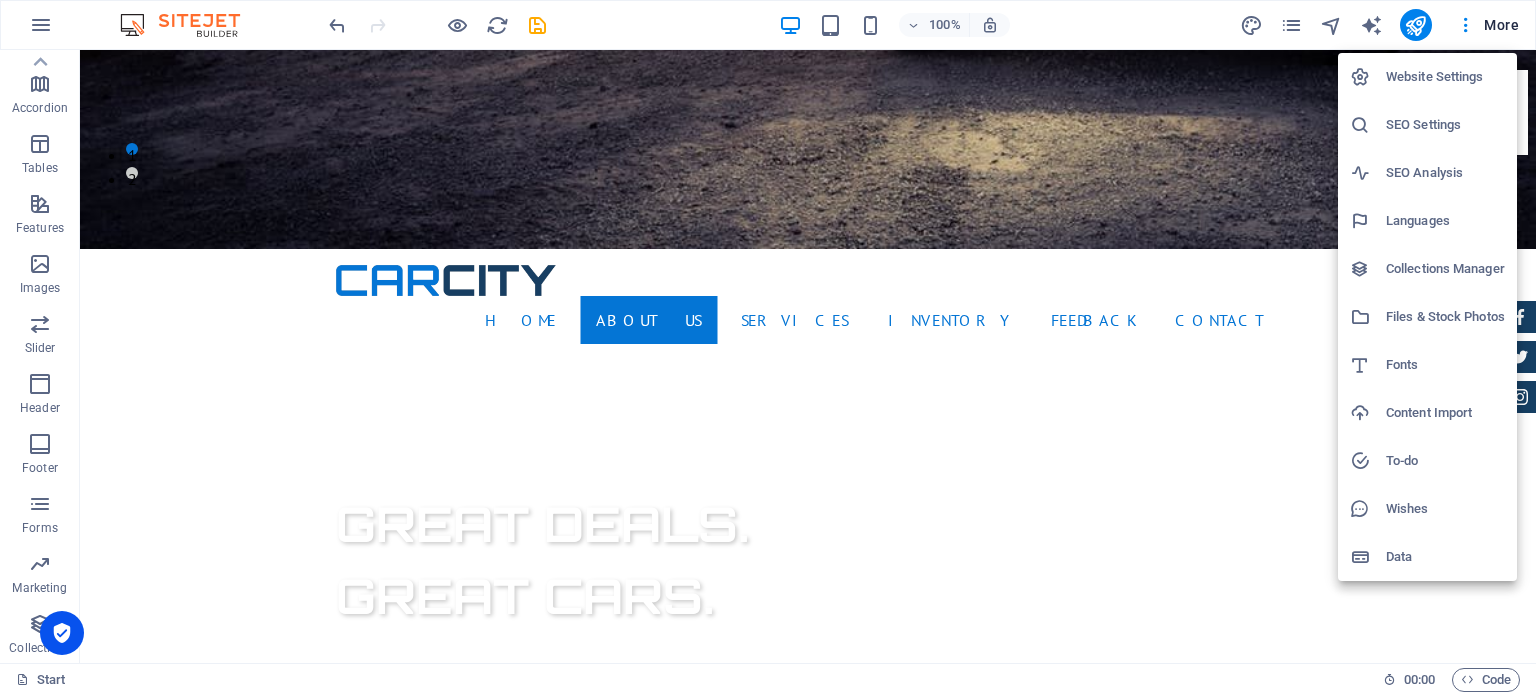click on "Website Settings" at bounding box center (1445, 77) 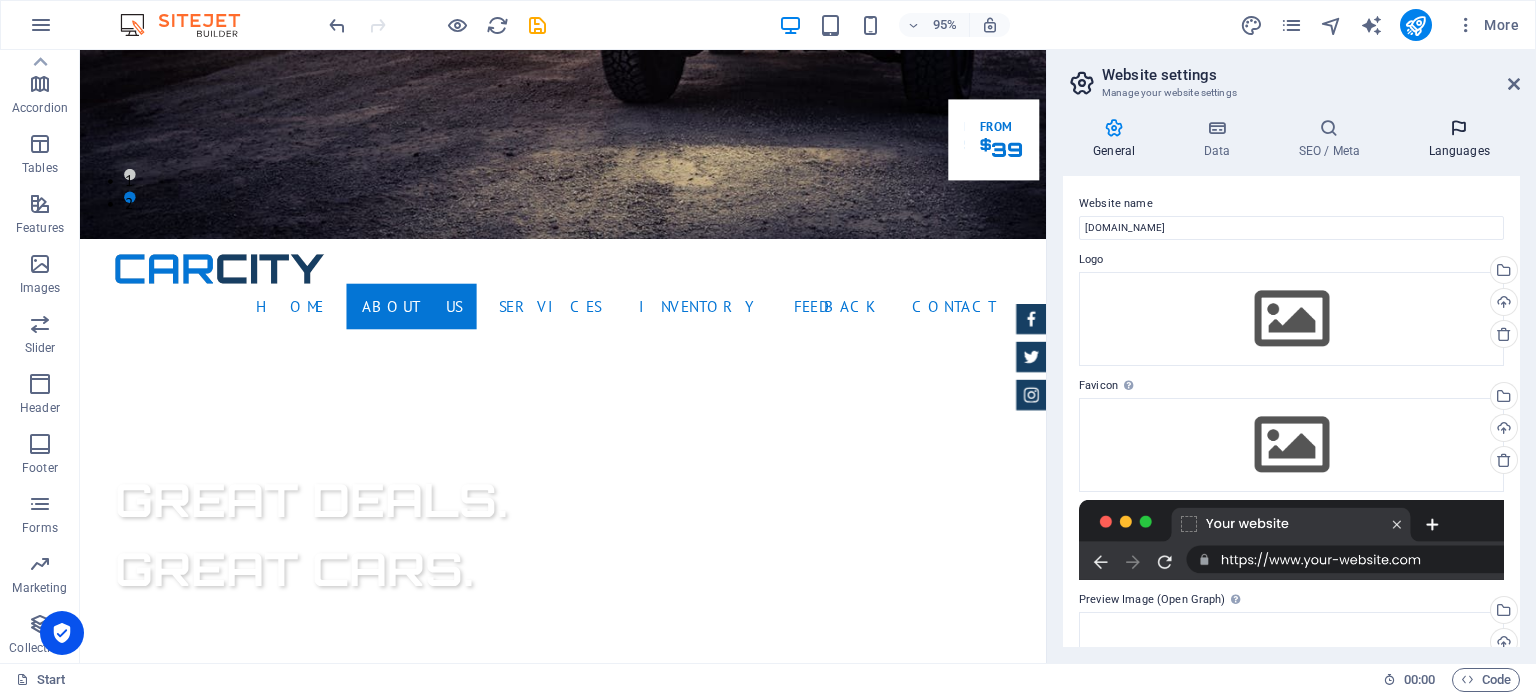 click at bounding box center (1459, 128) 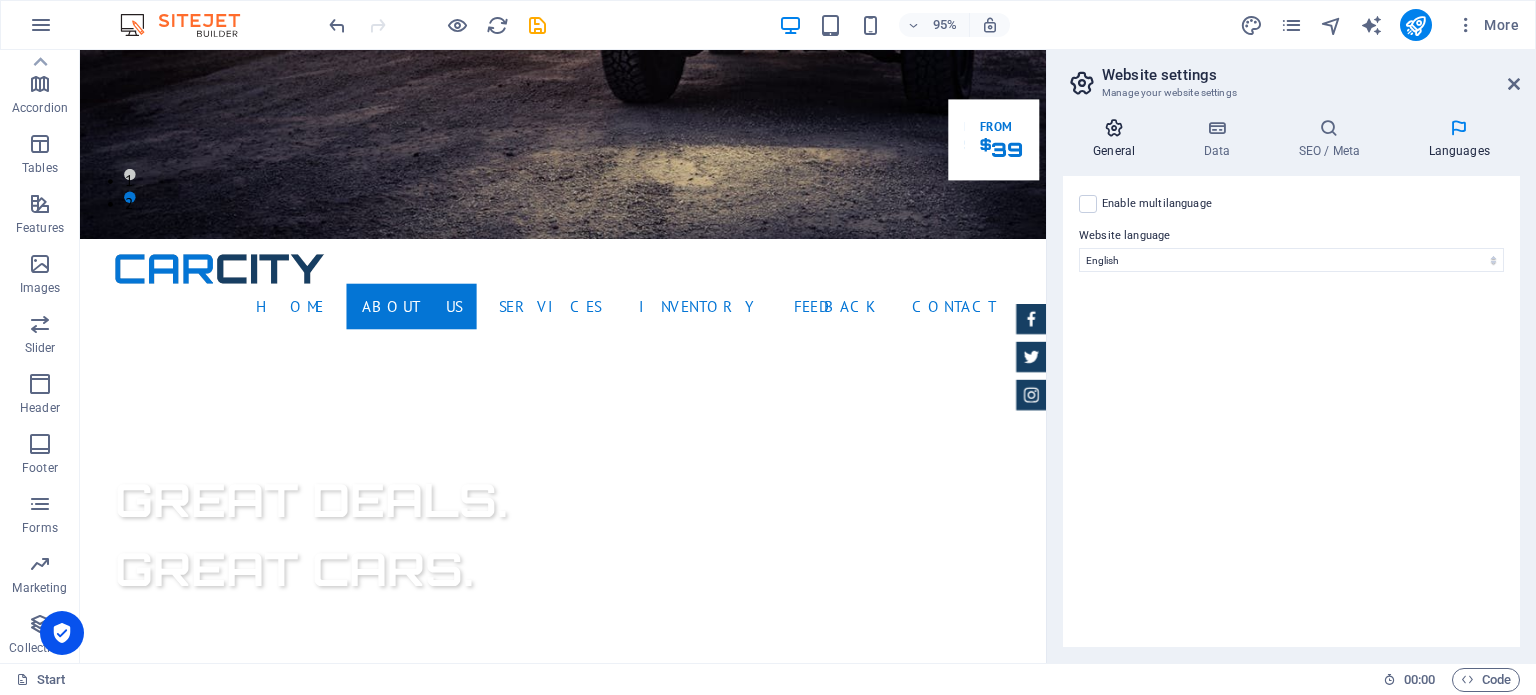 click at bounding box center (1114, 128) 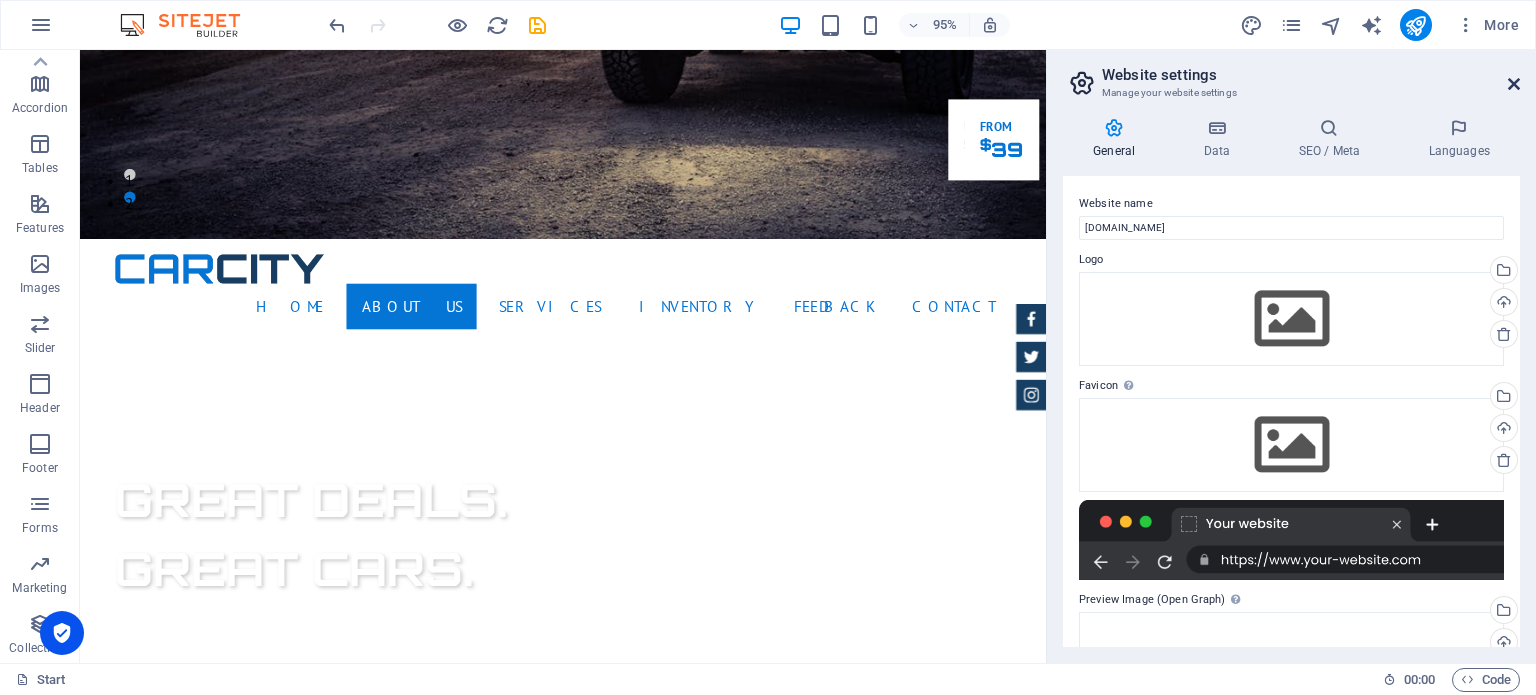 drag, startPoint x: 1512, startPoint y: 80, endPoint x: 1427, endPoint y: 30, distance: 98.61542 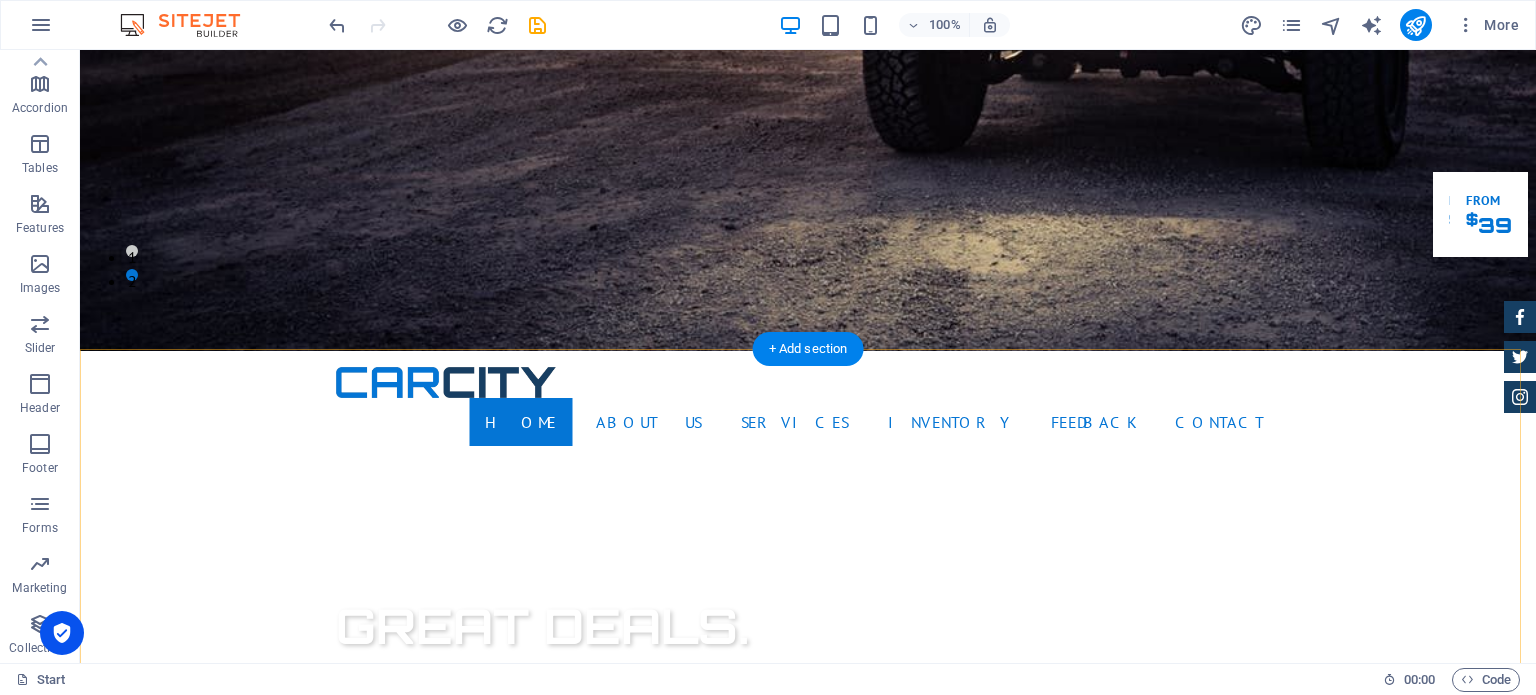 scroll, scrollTop: 0, scrollLeft: 0, axis: both 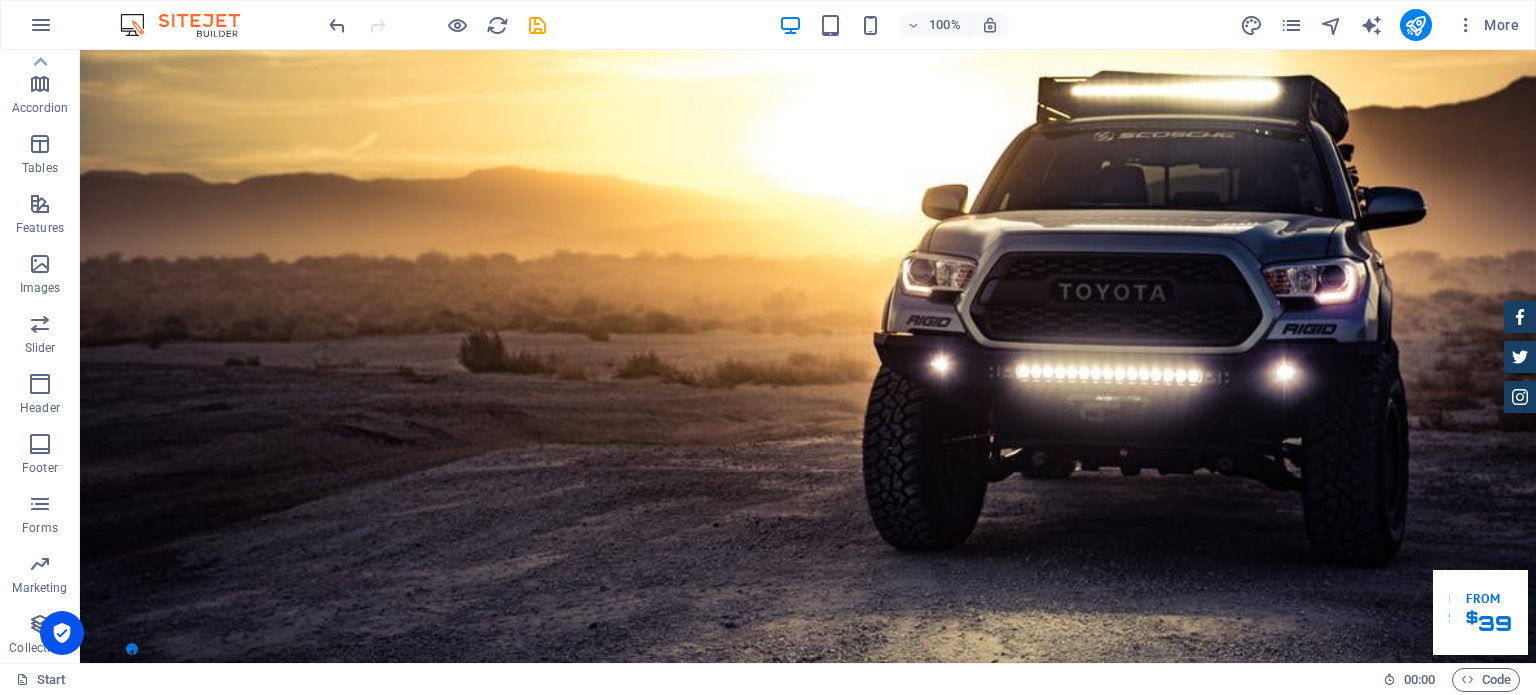 click on "100% More" at bounding box center [768, 25] 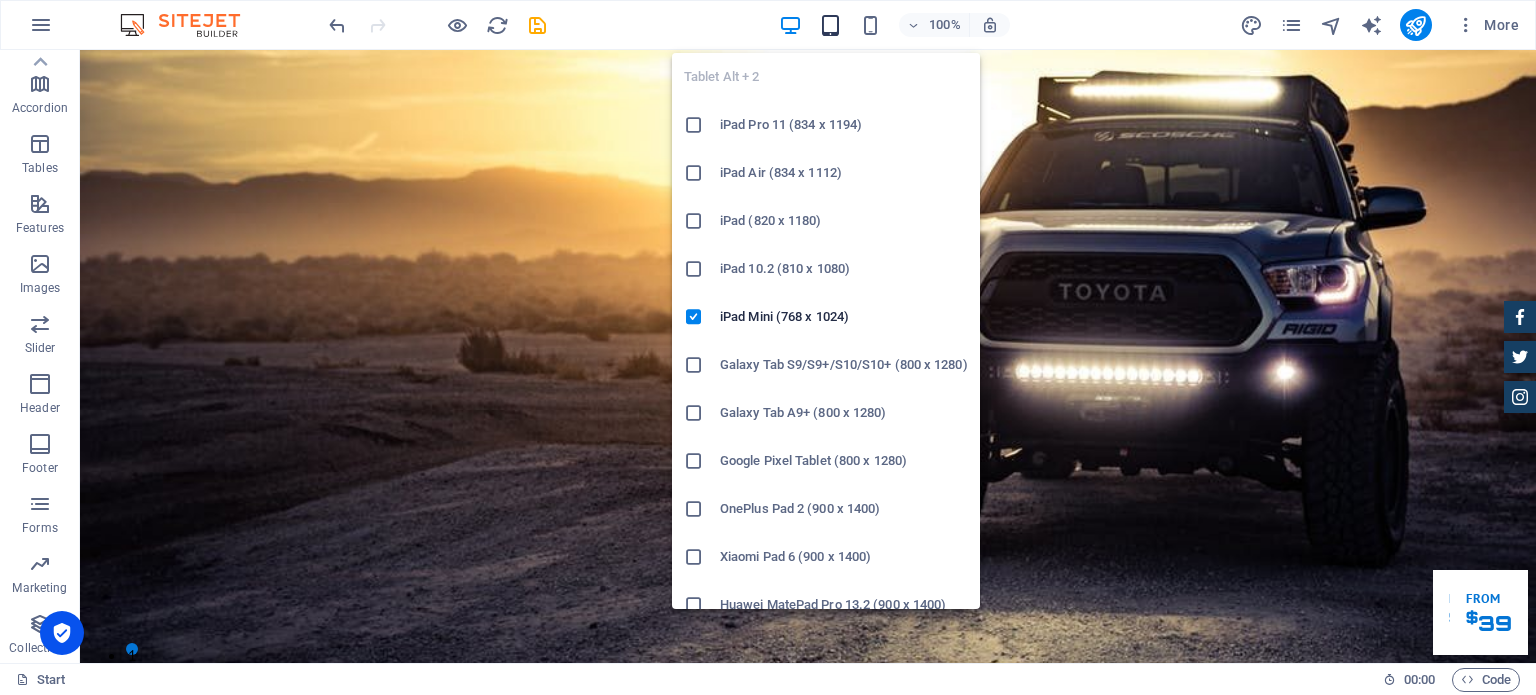 click at bounding box center (830, 25) 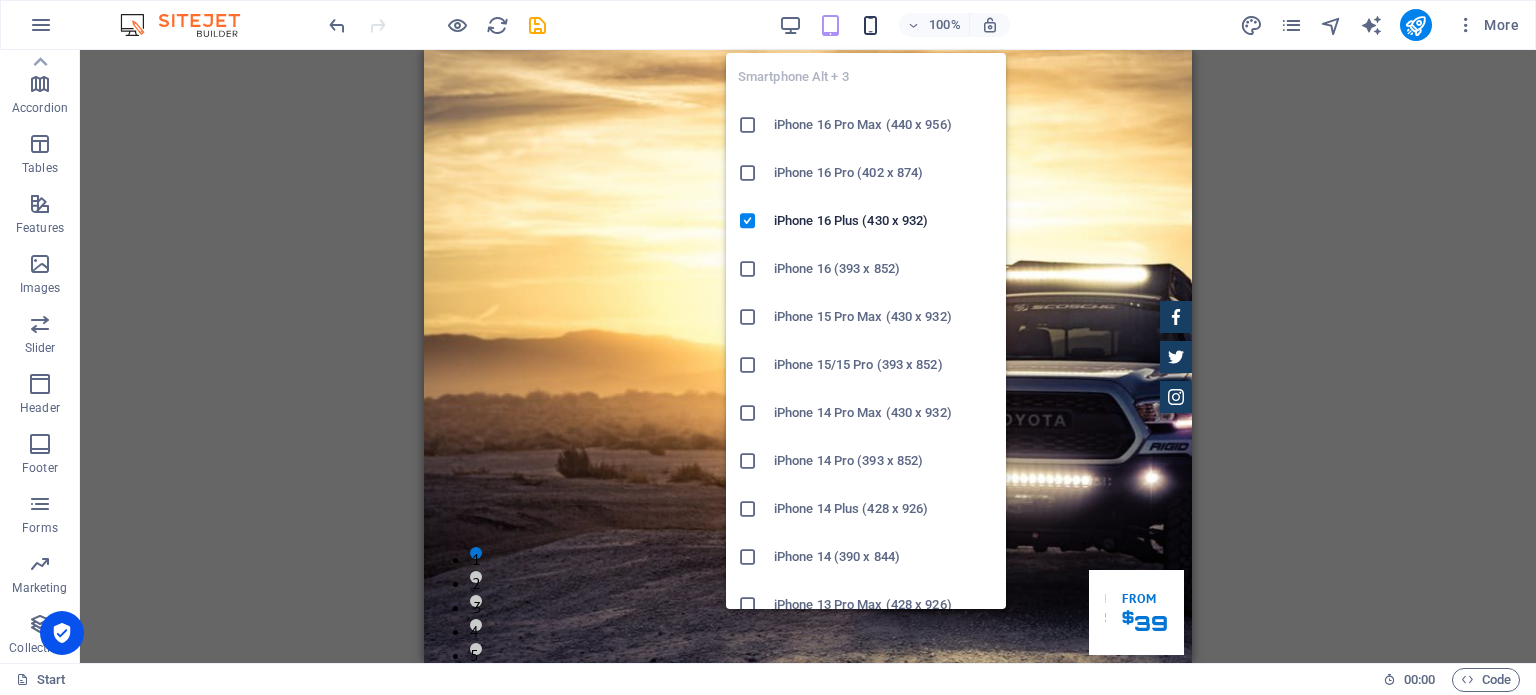 click at bounding box center [870, 25] 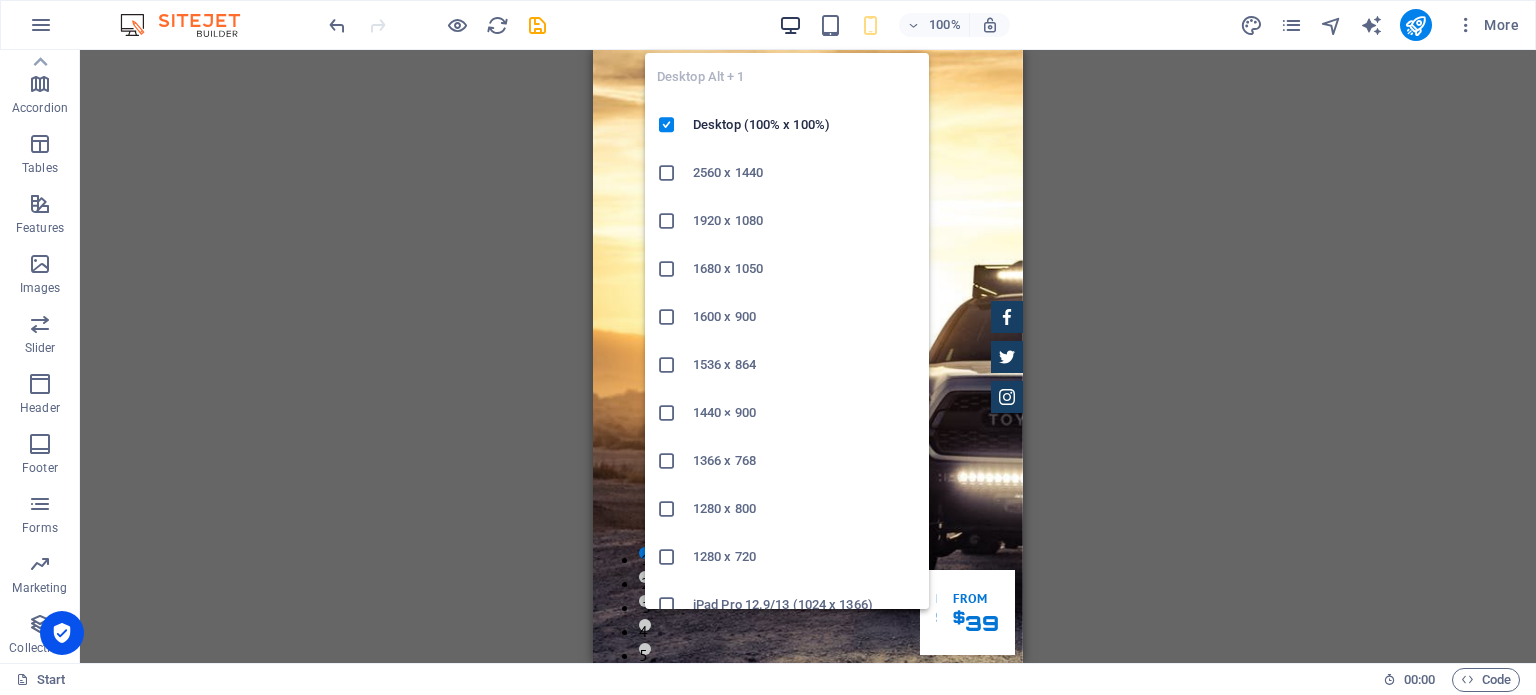 click at bounding box center [790, 25] 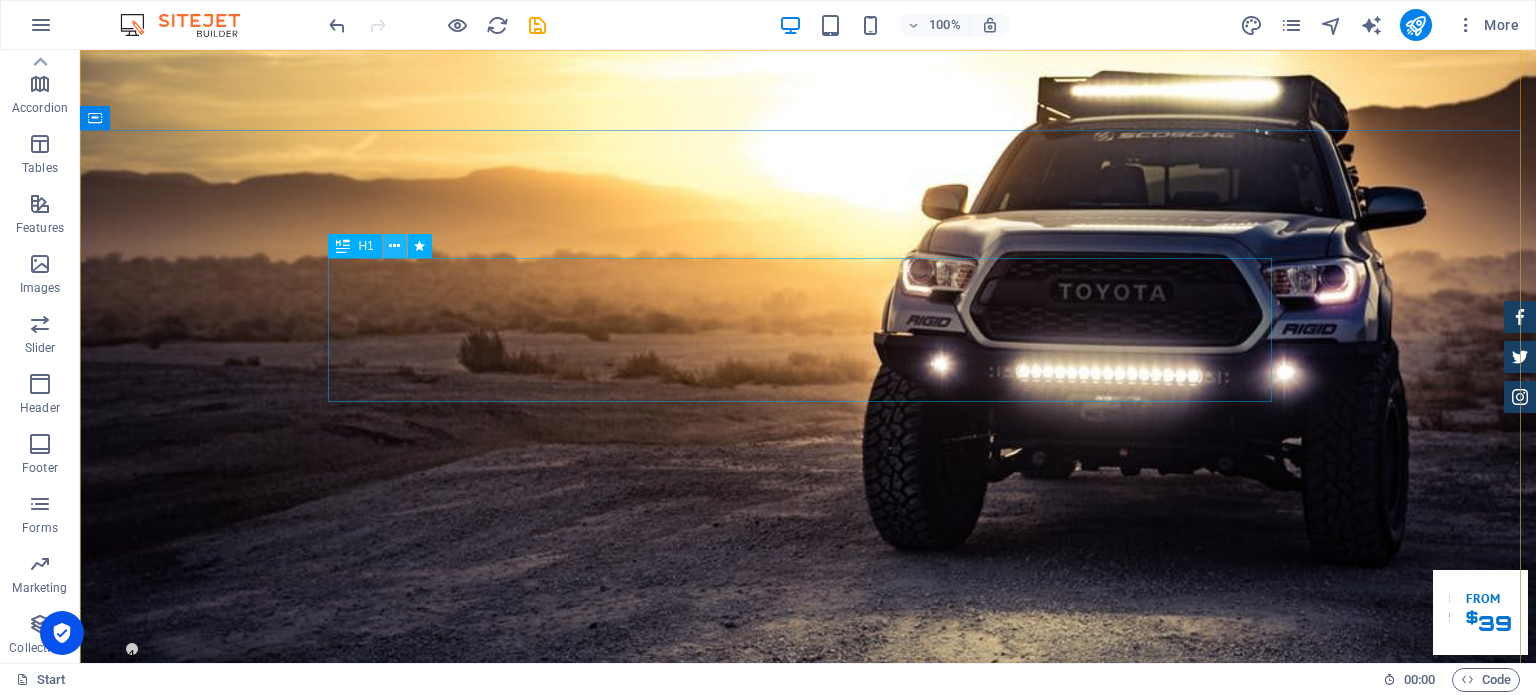click at bounding box center [395, 246] 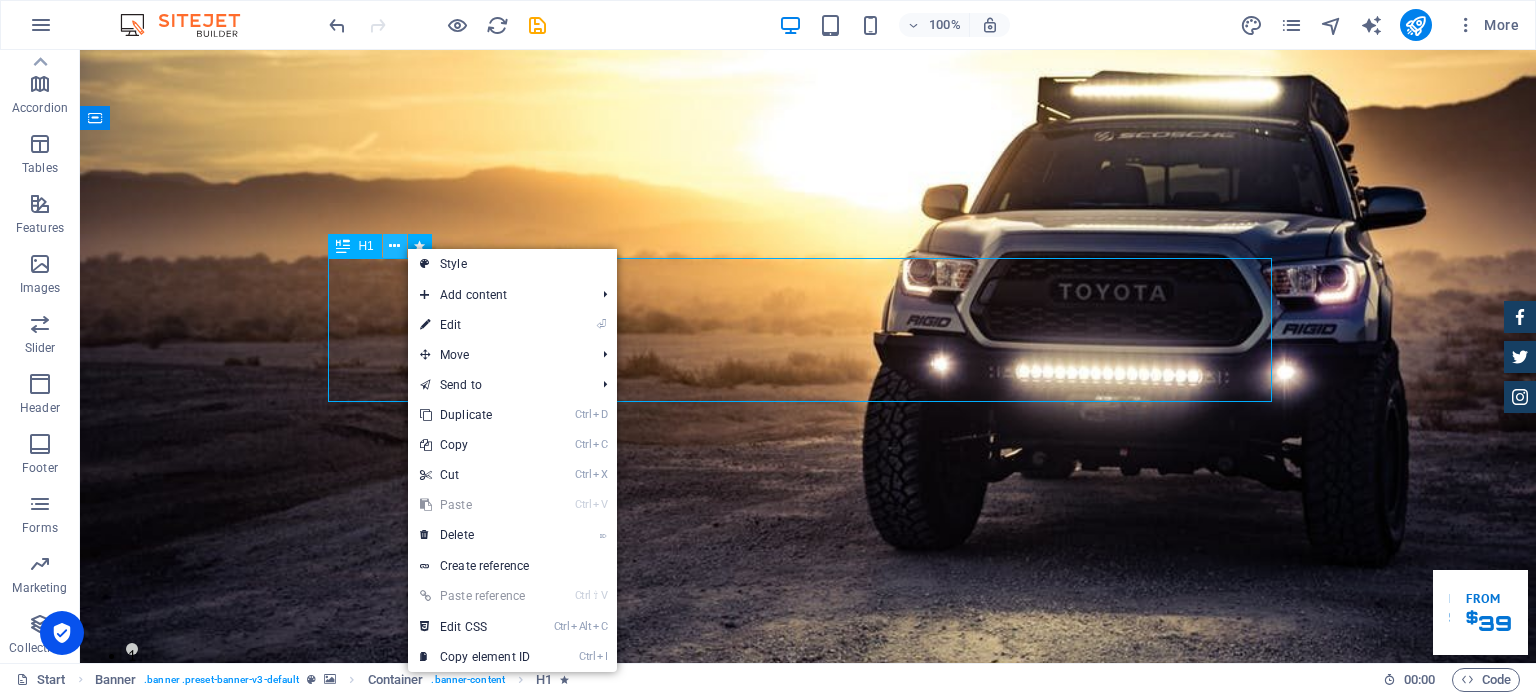 click at bounding box center (395, 246) 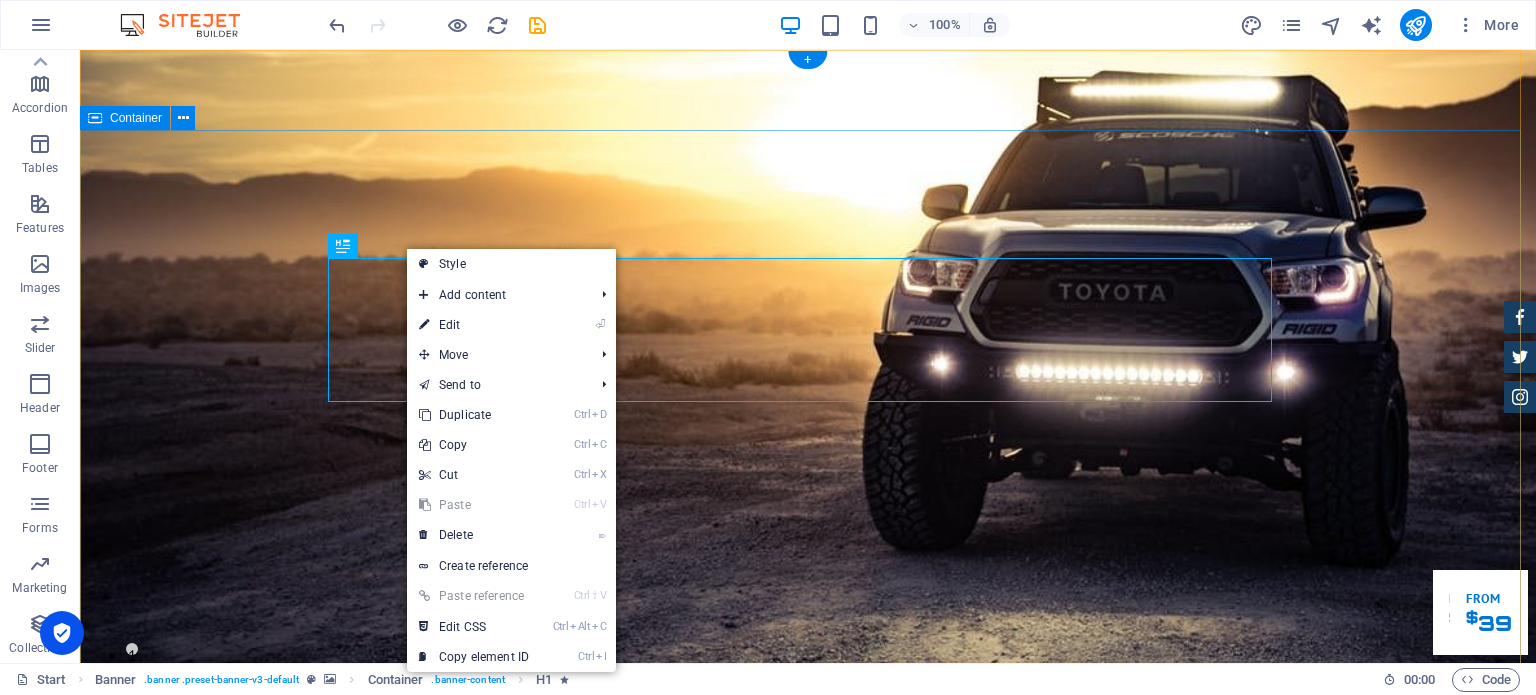click on "GReat Deals. Great Cars. Lorem ipsum dolor sit amet, consetetur sadipscing elitr, sed diam nonumy eirmod tempor invidunt ut labore et dolore magna aliquyam erat.  Our Inventory   Make an appointment" at bounding box center [808, 1156] 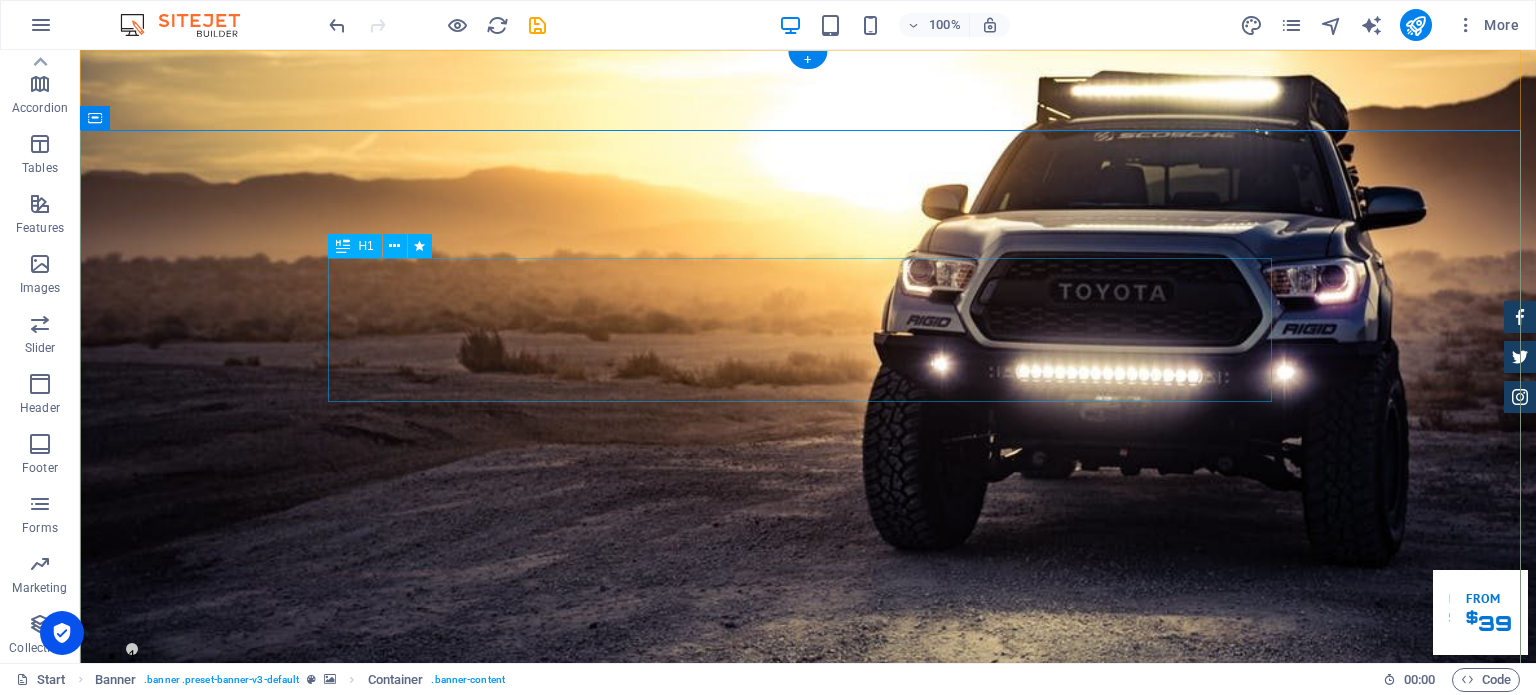 click on "GReat Deals. Great Cars." at bounding box center [808, 1060] 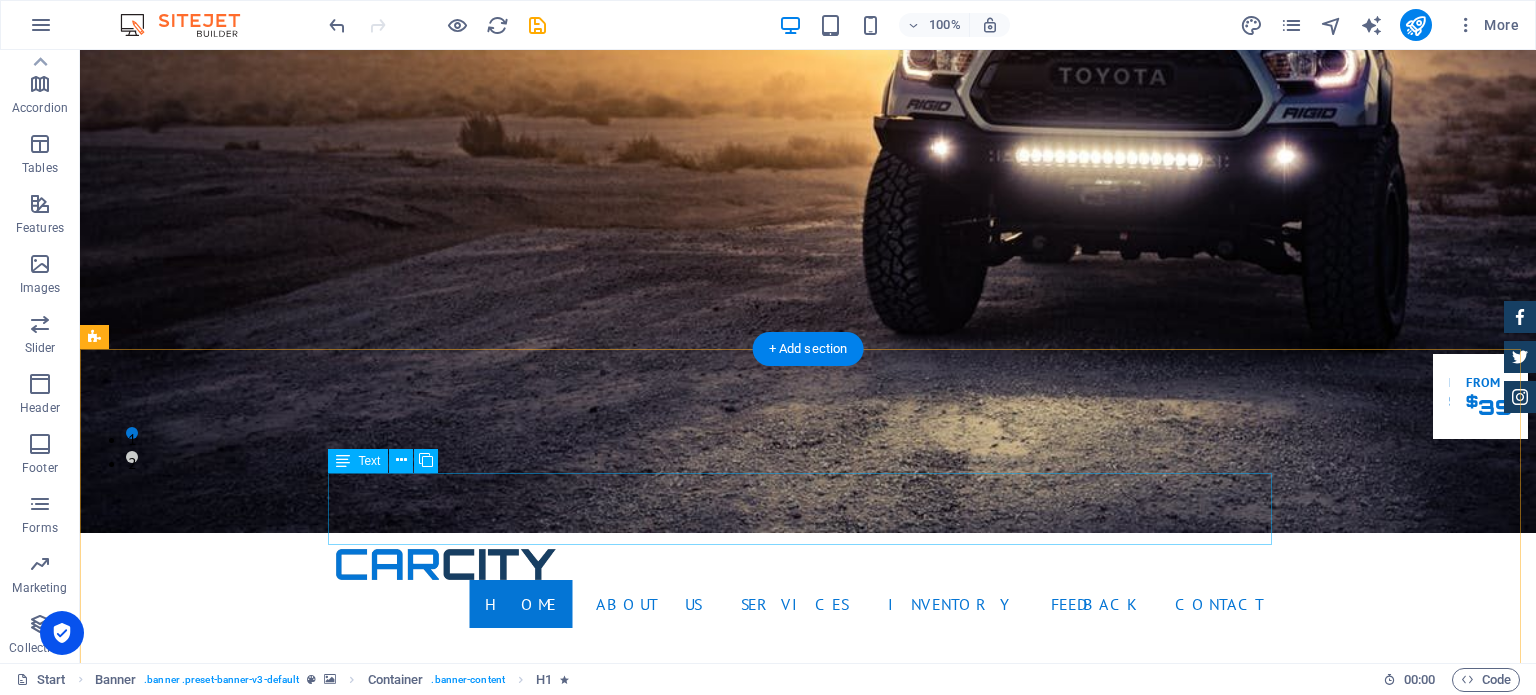 scroll, scrollTop: 400, scrollLeft: 0, axis: vertical 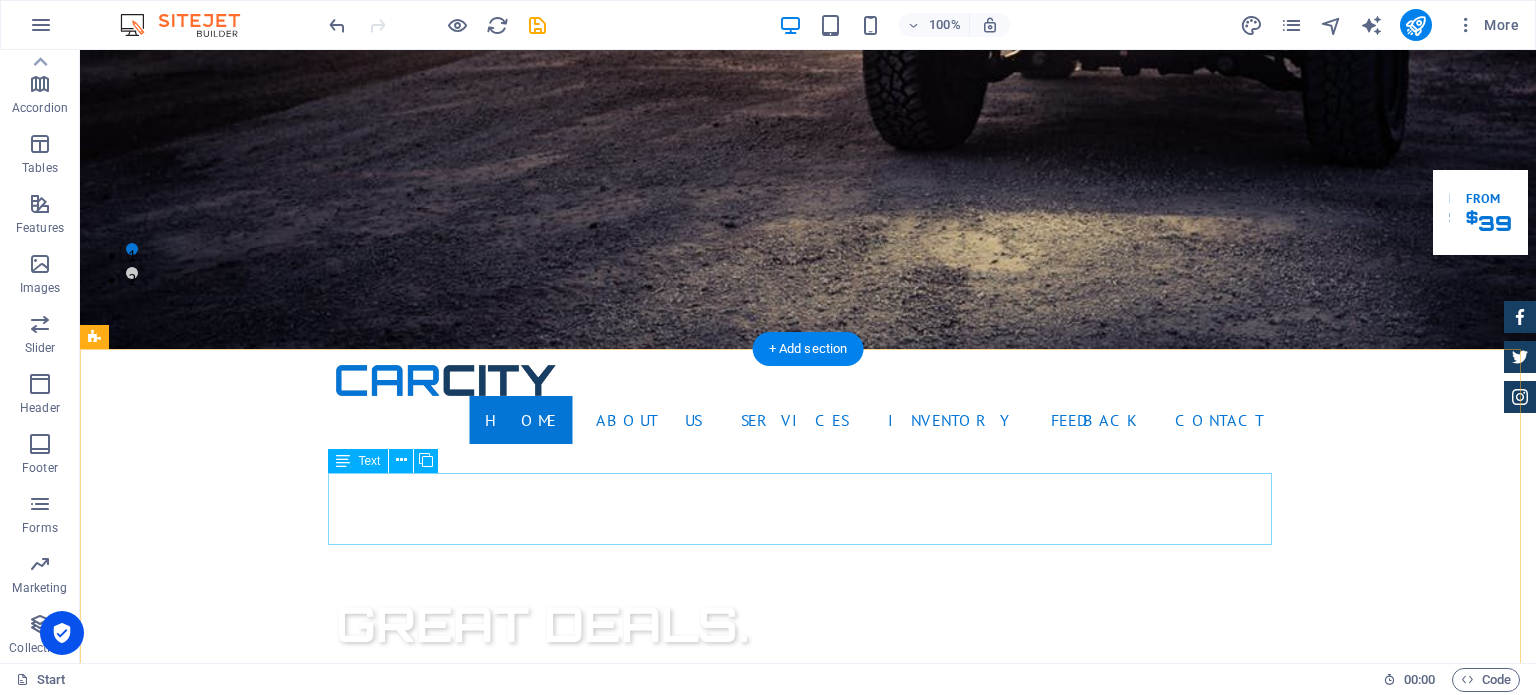 click on "Lorem ipsum dolor sit amet, consectetur adipisicing elit. Libero, assumenda, dolore, cum vel modi asperiores consequatur suscipit quidem ducimus eveniet iure expedita consectetur odio voluptatum similique fugit voluptates rem accusamus quae quas dolorem tenetur facere tempora maiores adipisci reiciendis accusantium voluptatibus id voluptate tempore dolor harum nisi amet! Nobis, eaque." at bounding box center [808, 1353] 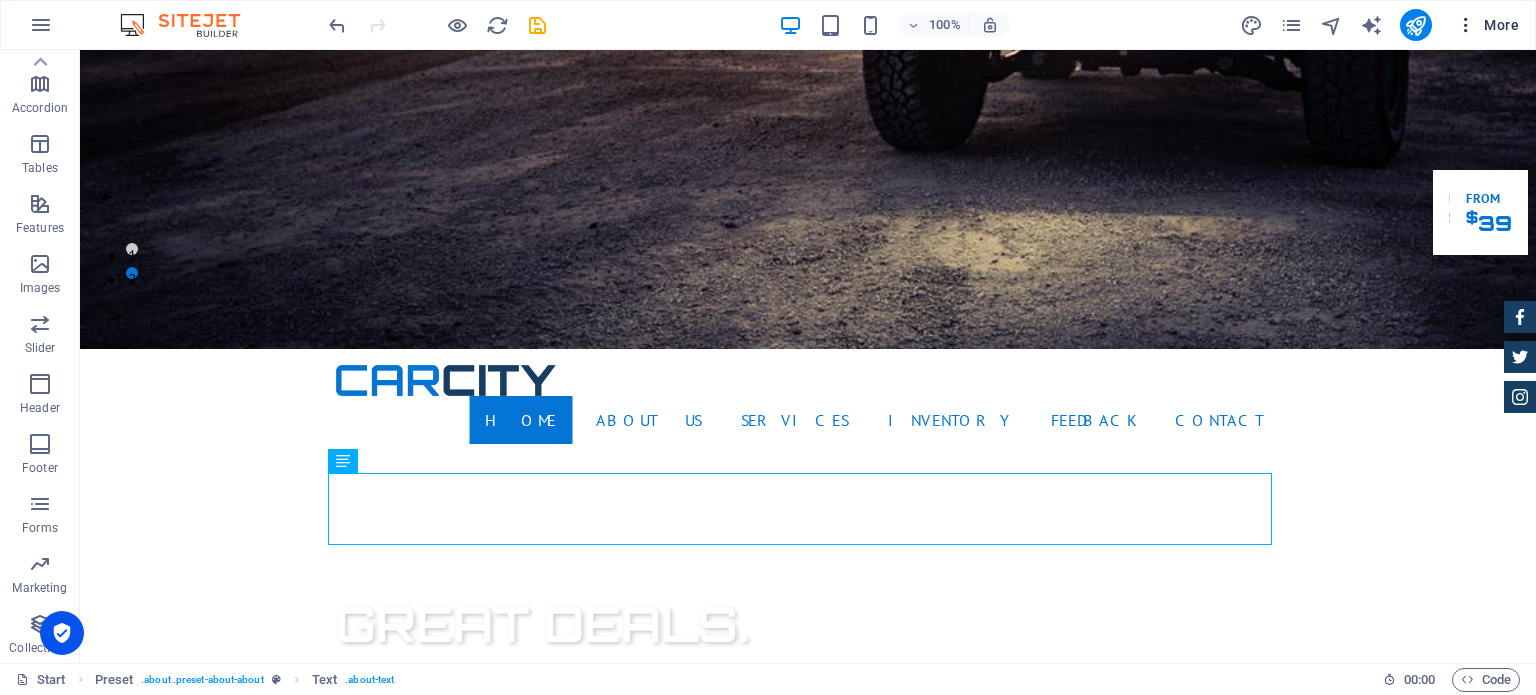 click at bounding box center (1466, 25) 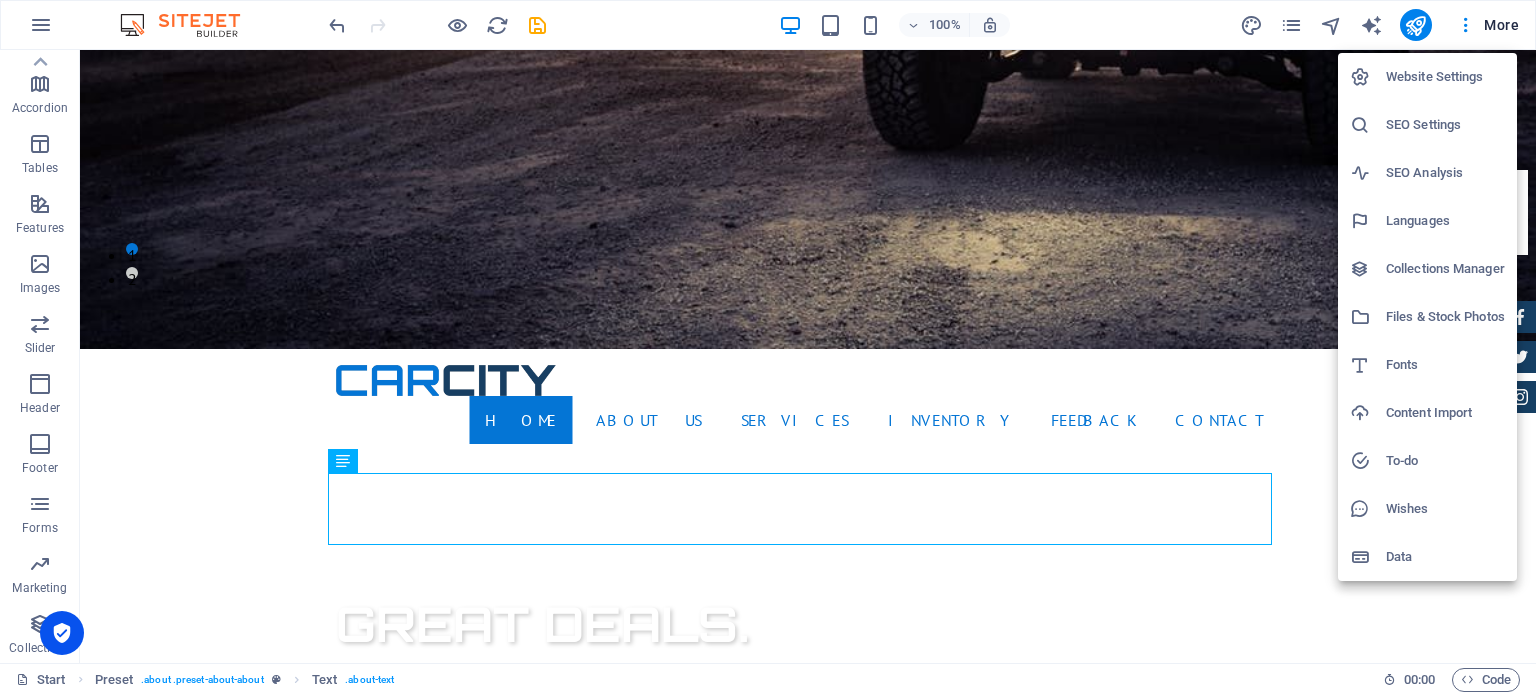 click at bounding box center [768, 347] 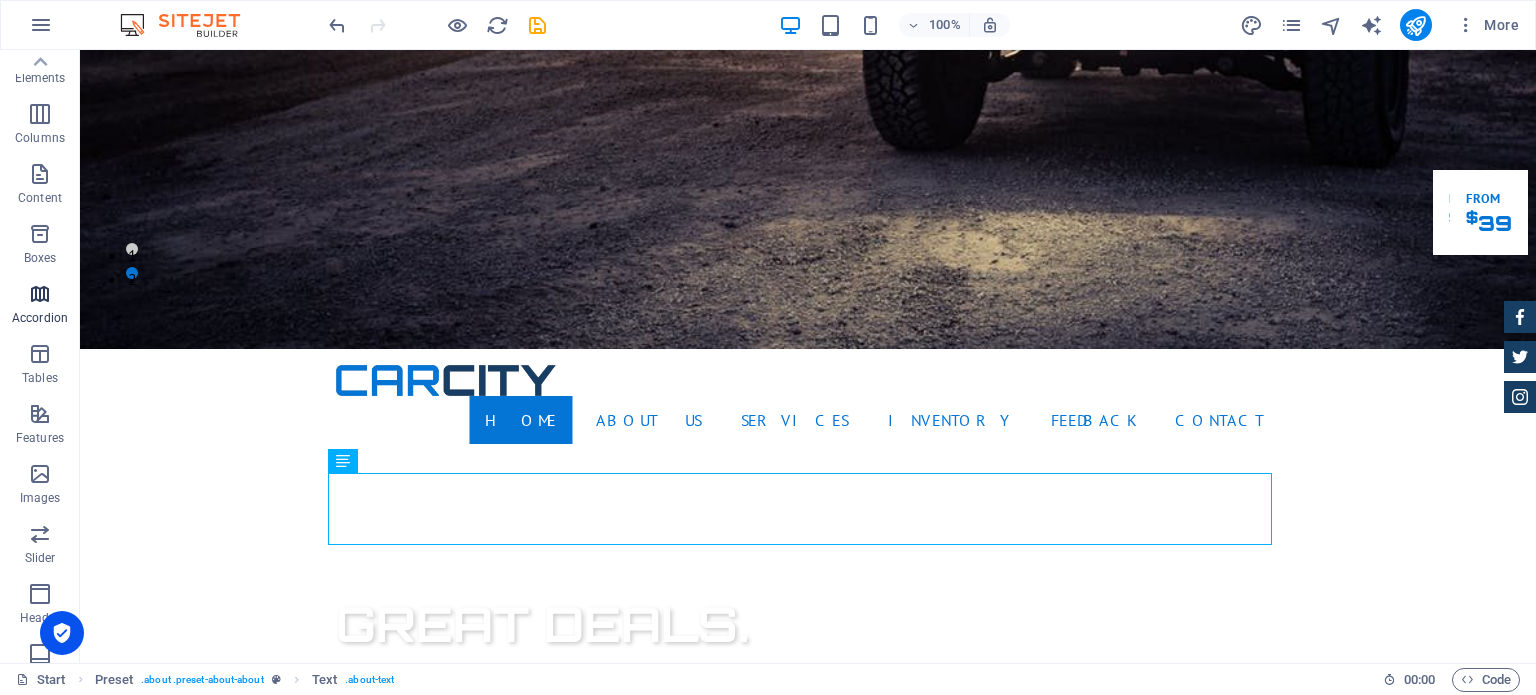 scroll, scrollTop: 0, scrollLeft: 0, axis: both 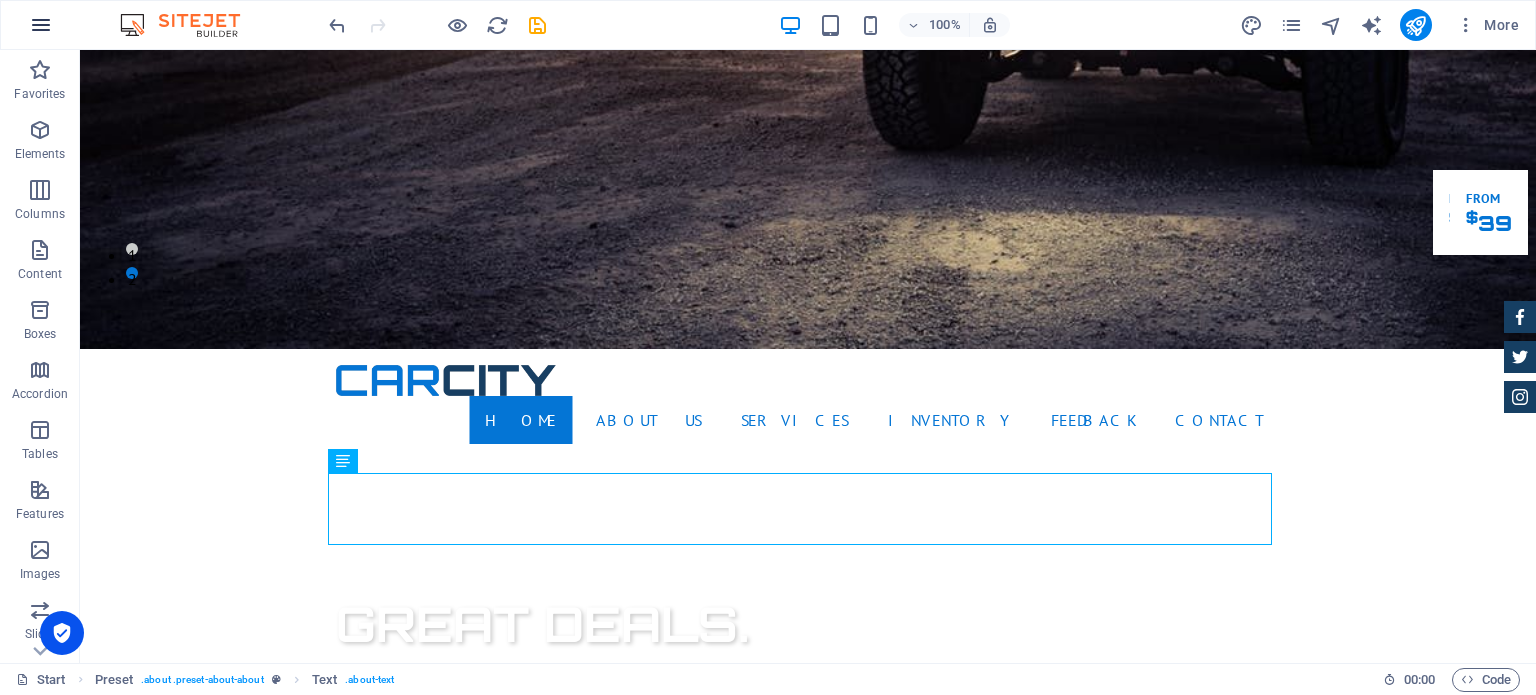 click at bounding box center (41, 25) 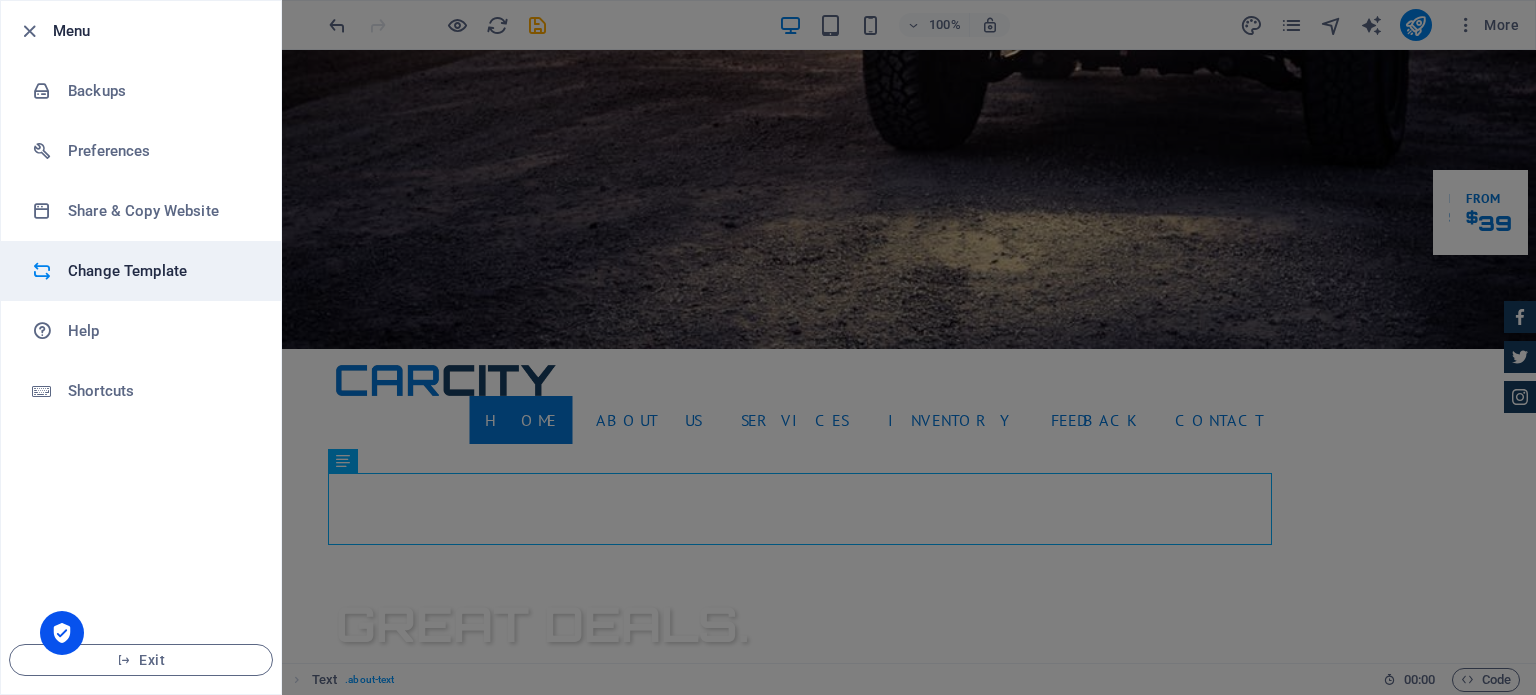 click on "Change Template" at bounding box center [160, 271] 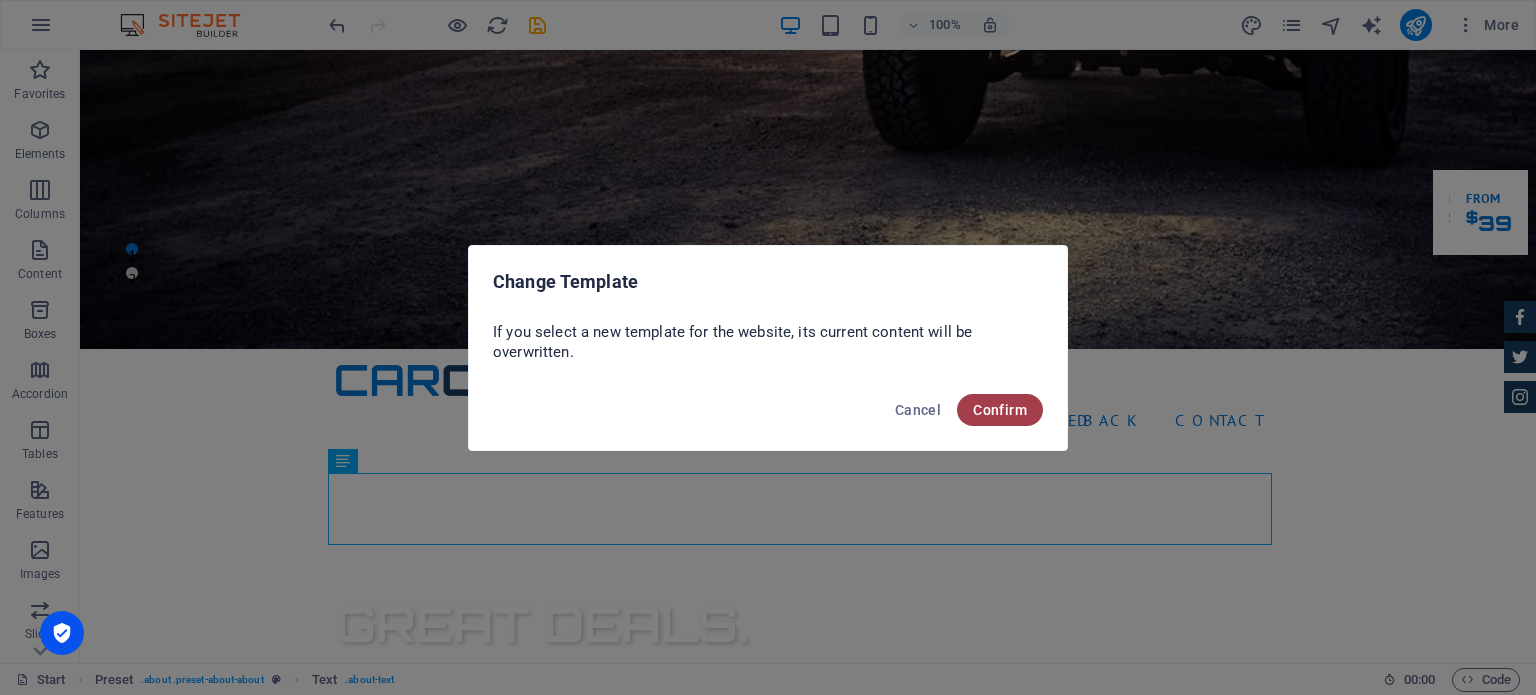 click on "Confirm" at bounding box center [1000, 410] 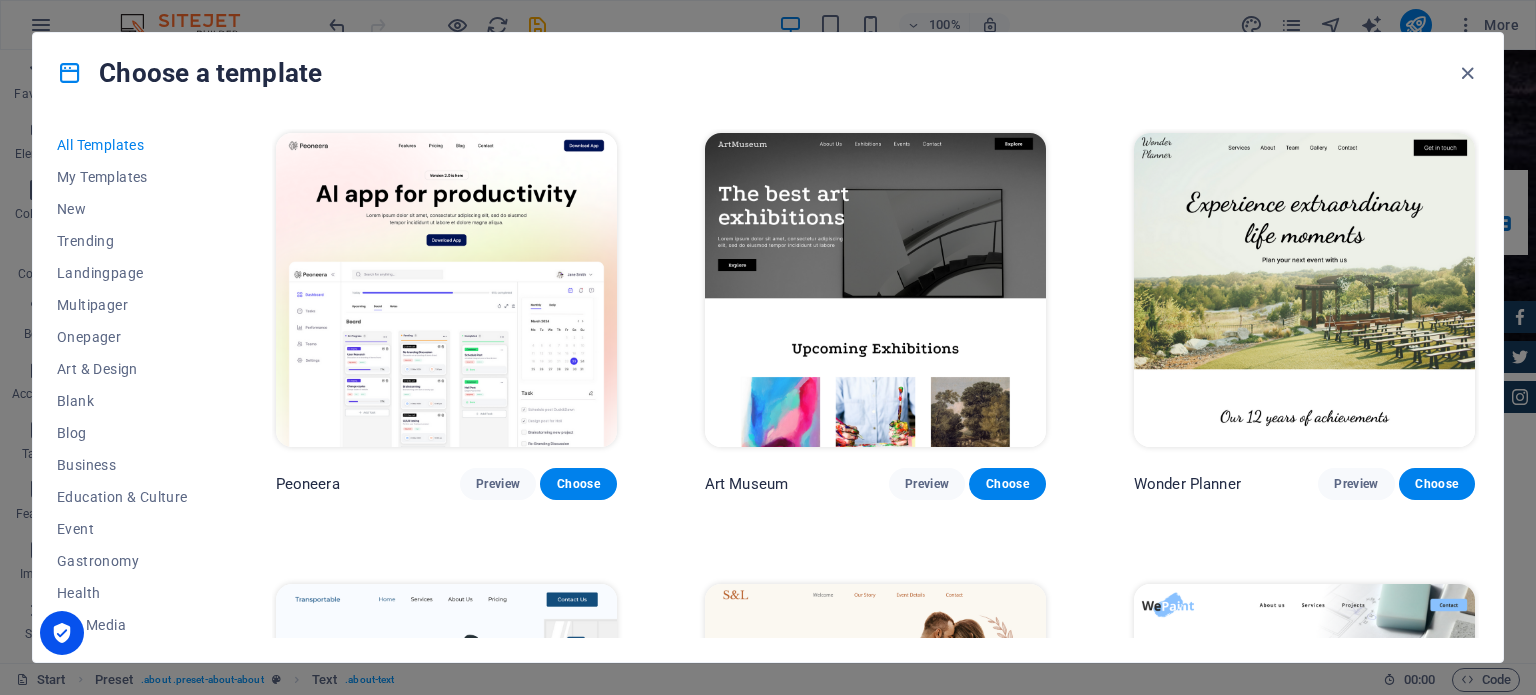 click at bounding box center (446, 290) 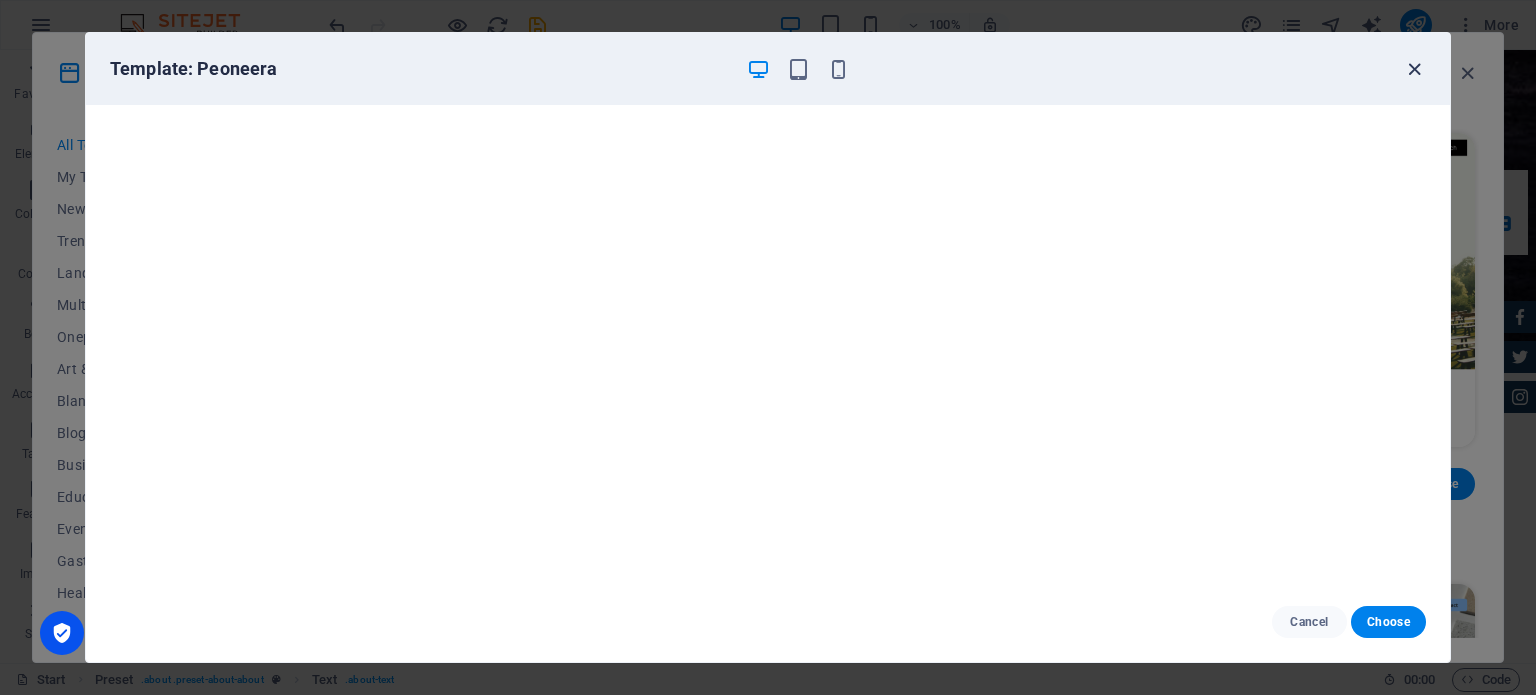 click at bounding box center [1414, 69] 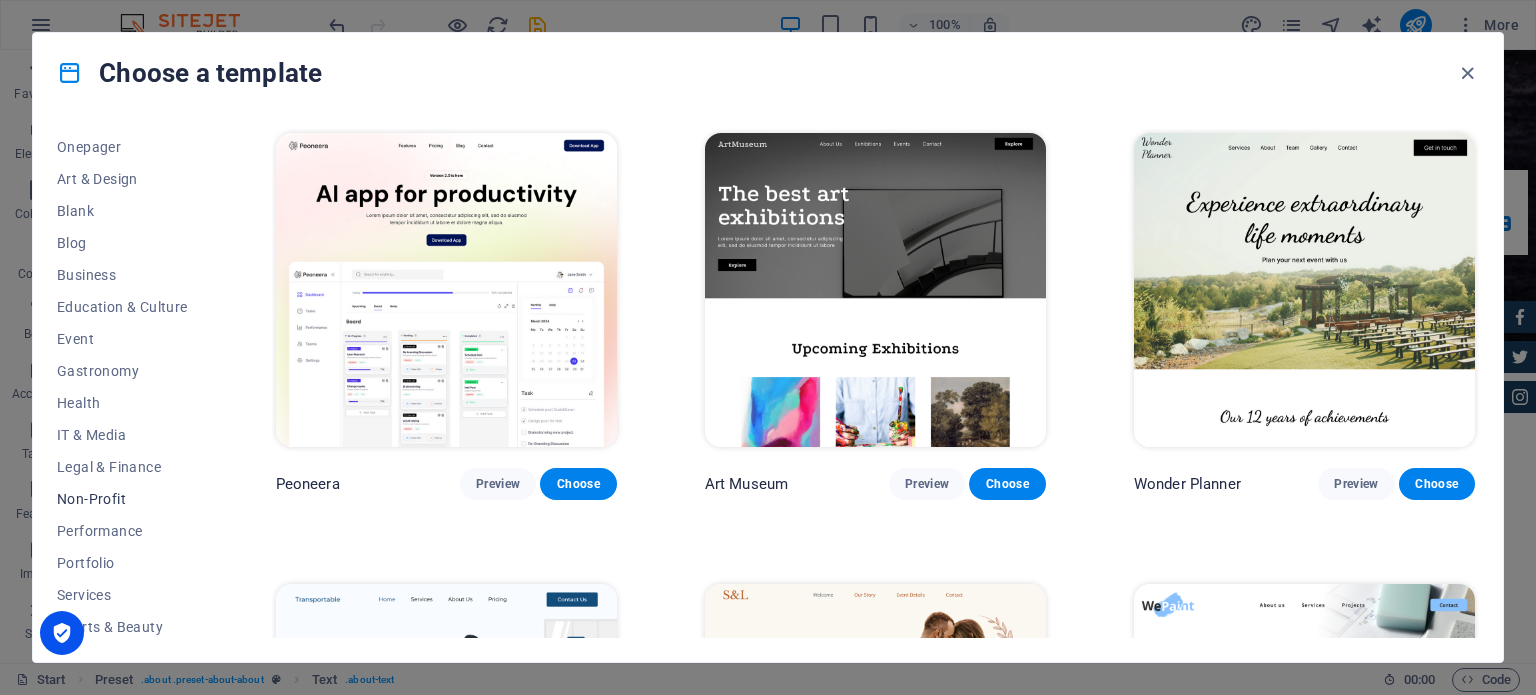 scroll, scrollTop: 0, scrollLeft: 0, axis: both 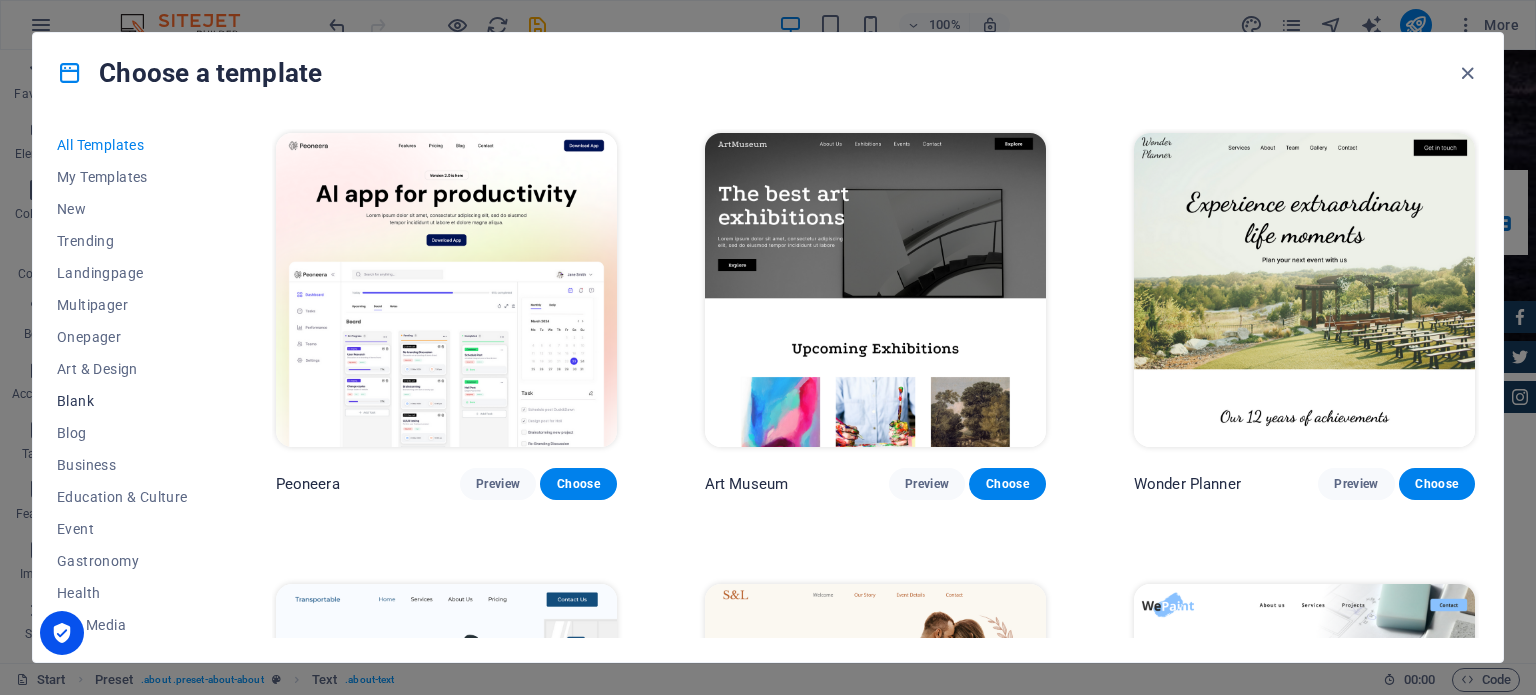 click on "Blank" at bounding box center [122, 401] 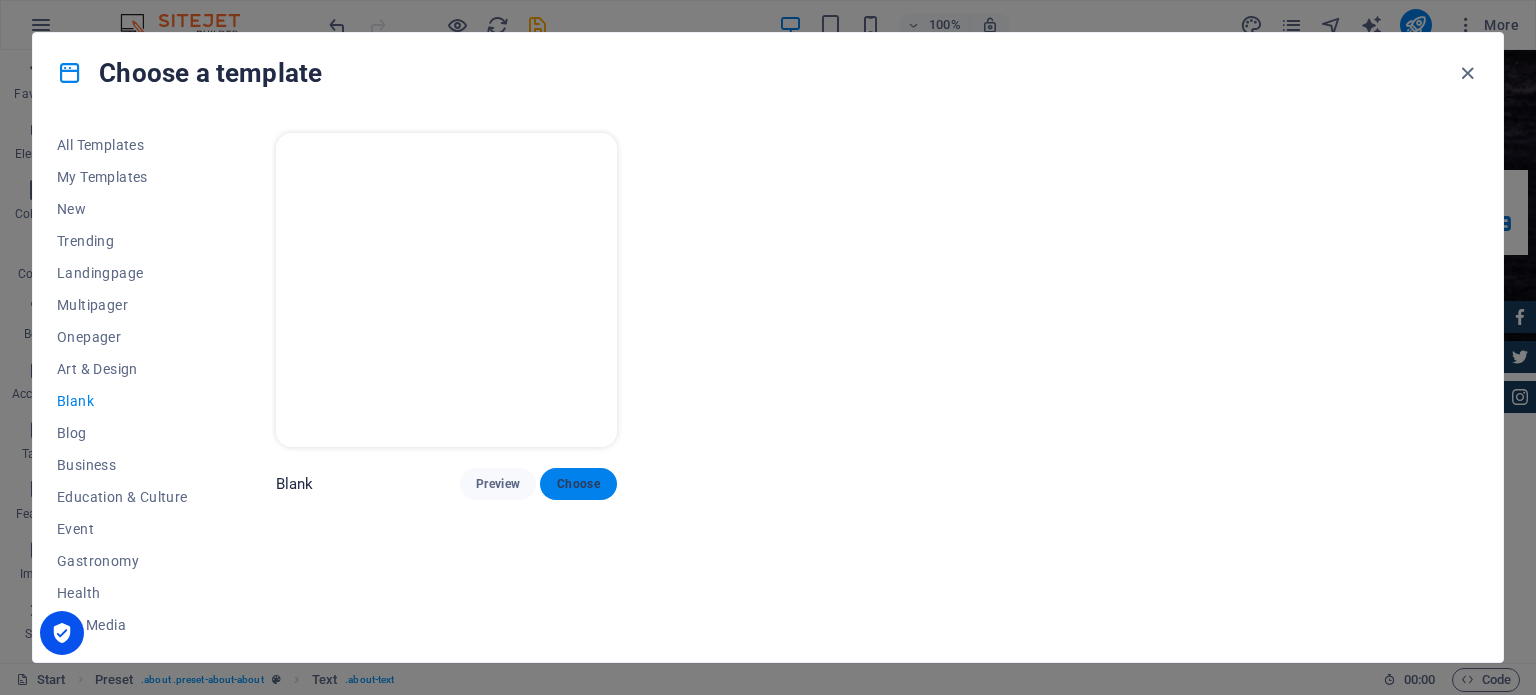 click on "Choose" at bounding box center [578, 484] 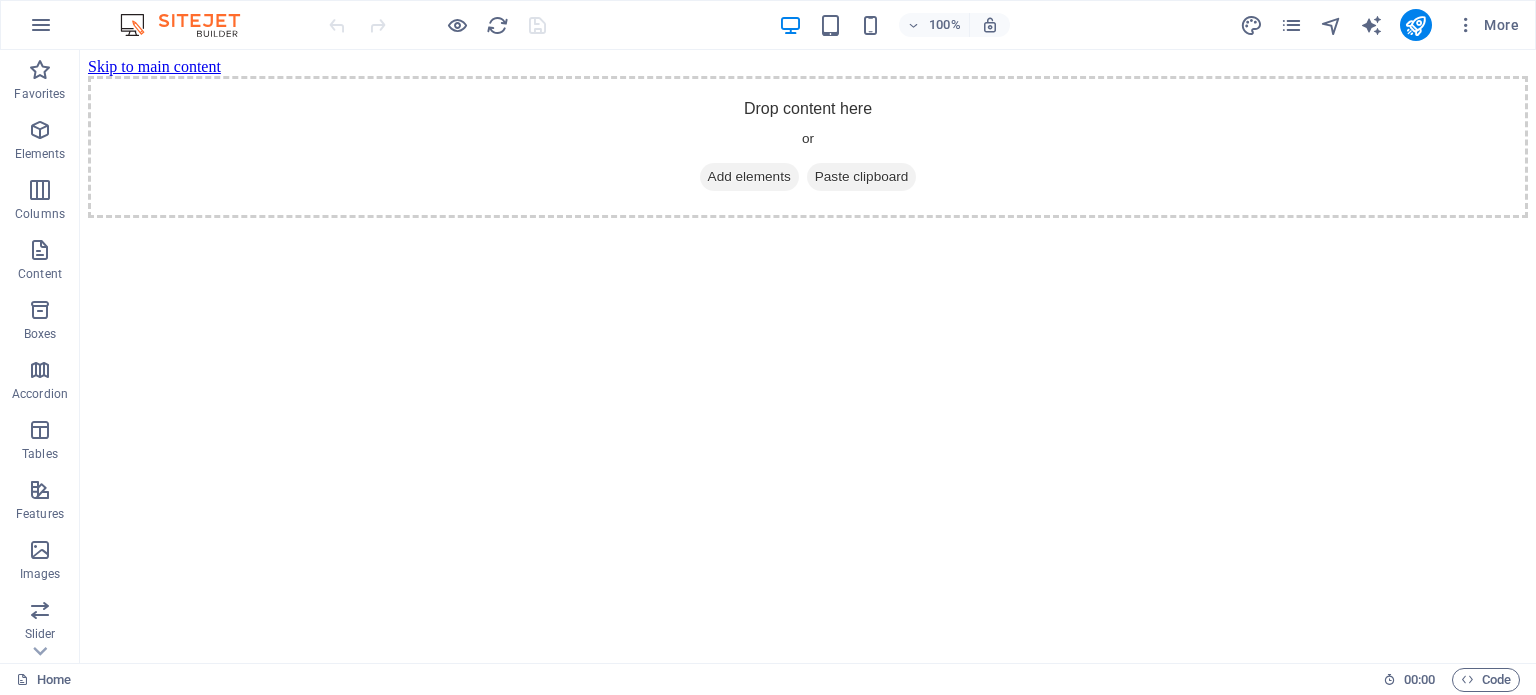 scroll, scrollTop: 0, scrollLeft: 0, axis: both 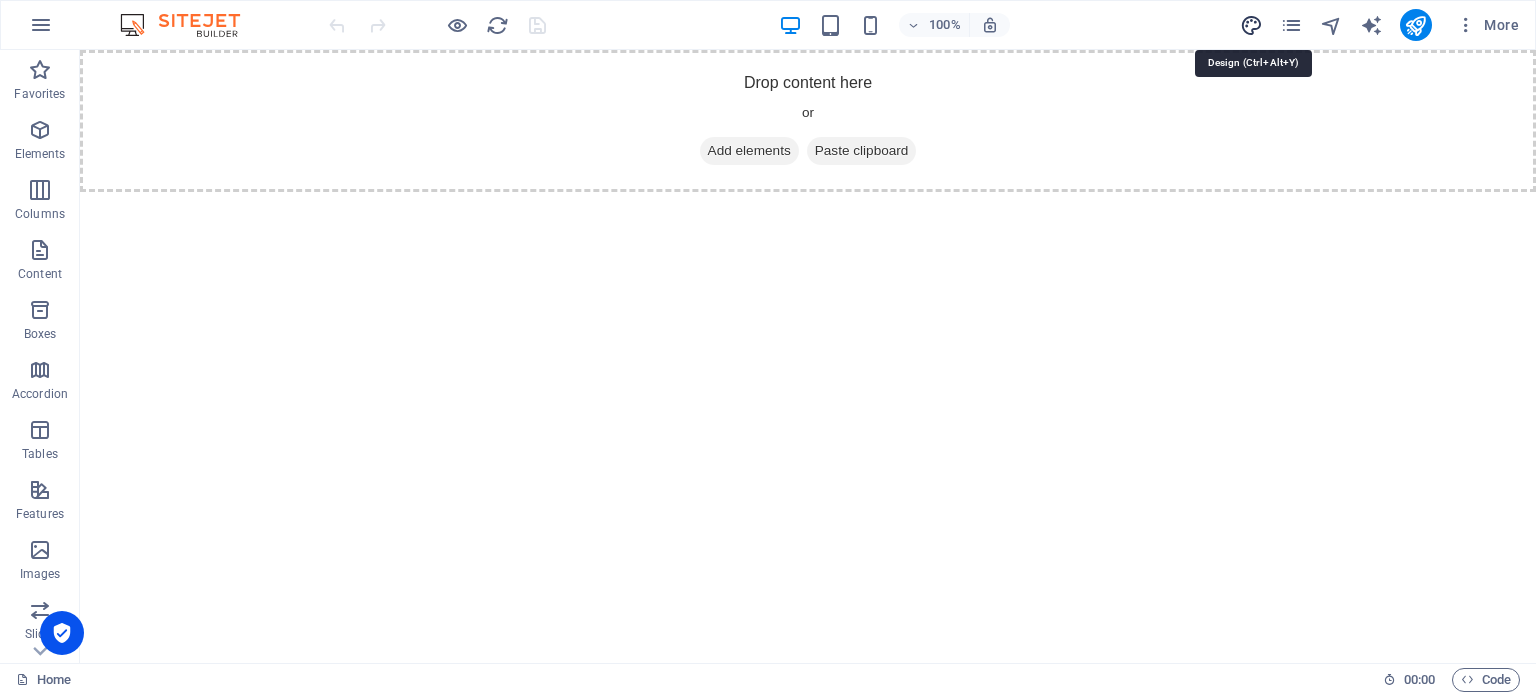 click at bounding box center (1251, 25) 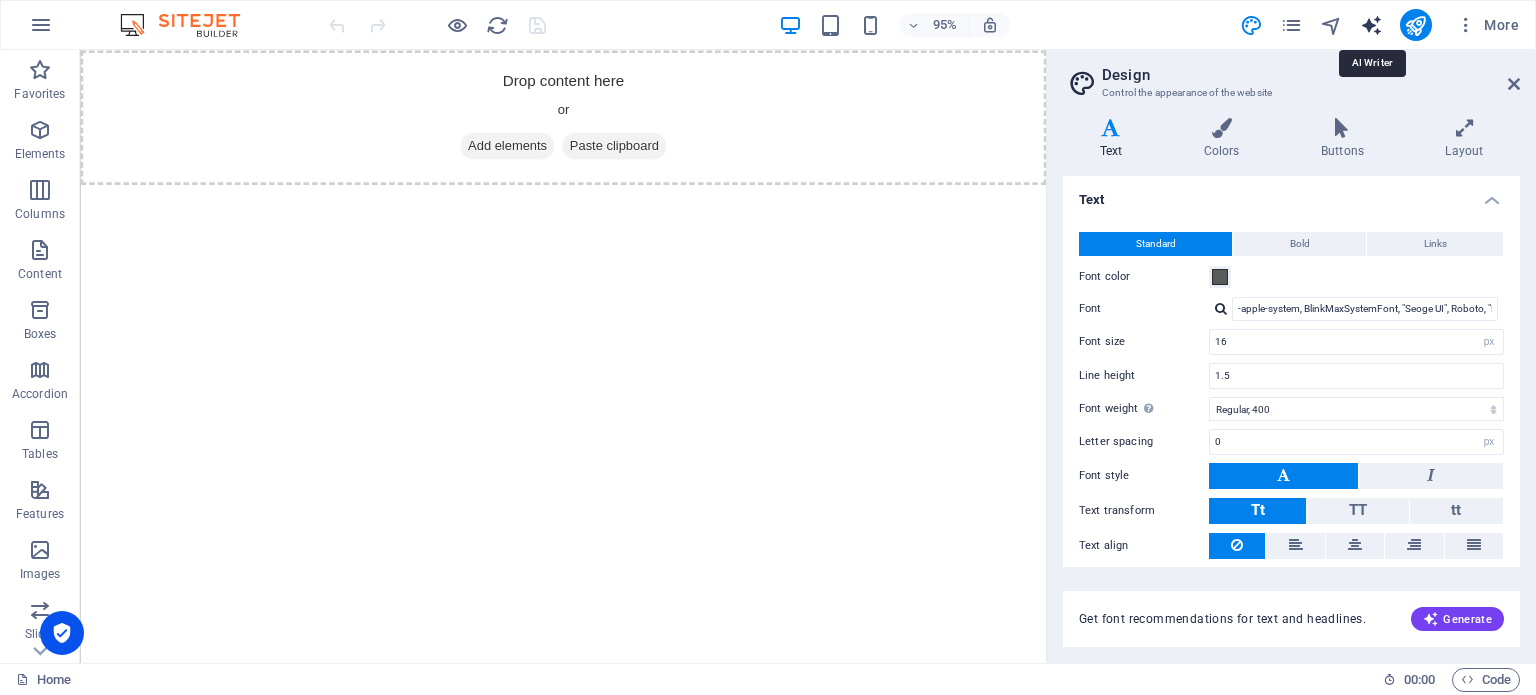 click at bounding box center [1371, 25] 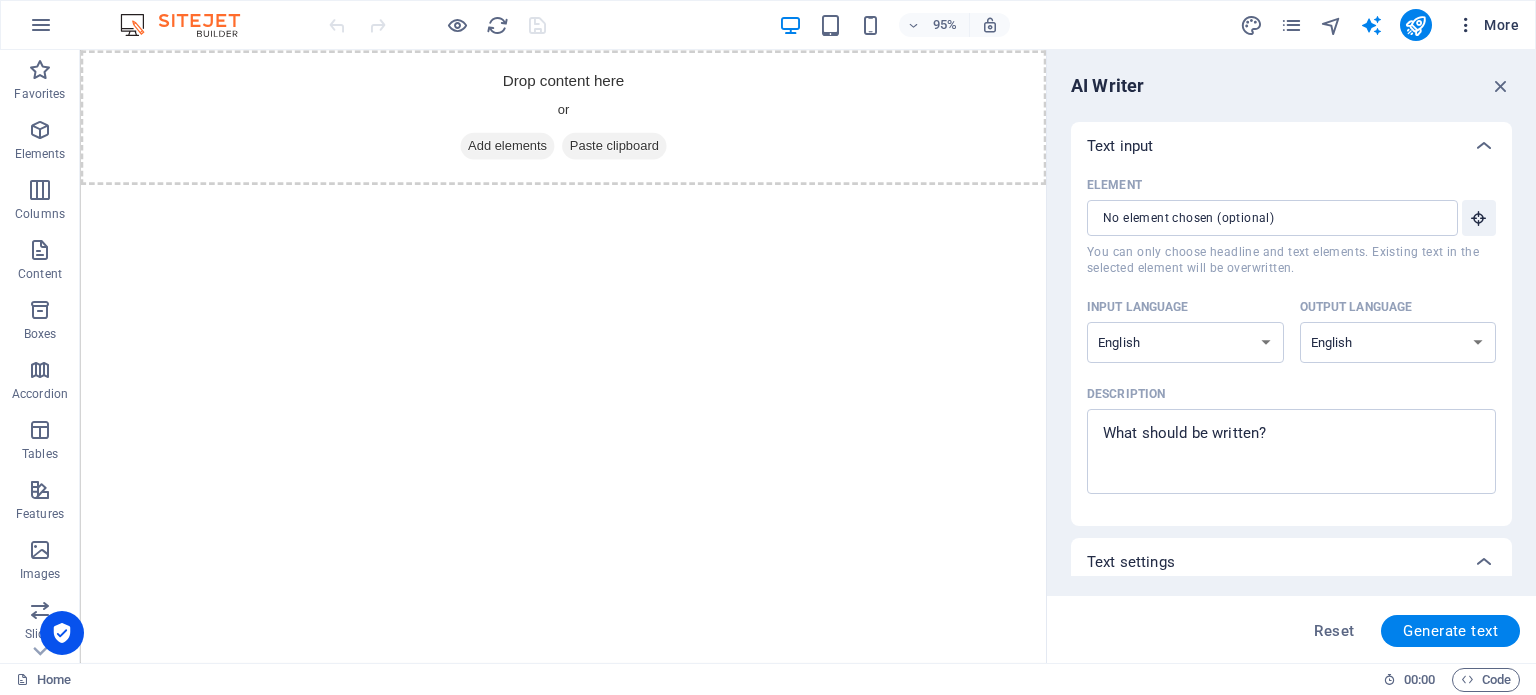 click at bounding box center [1466, 25] 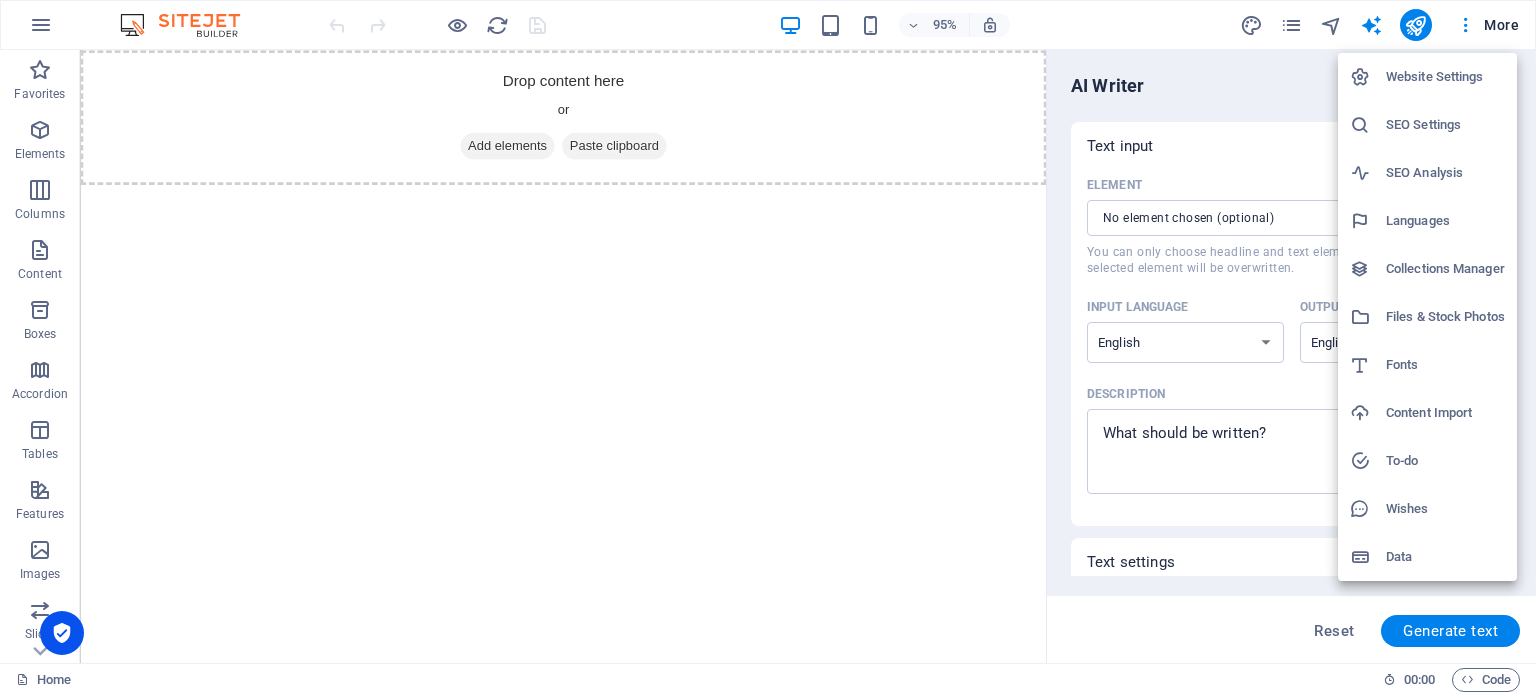 click at bounding box center (768, 347) 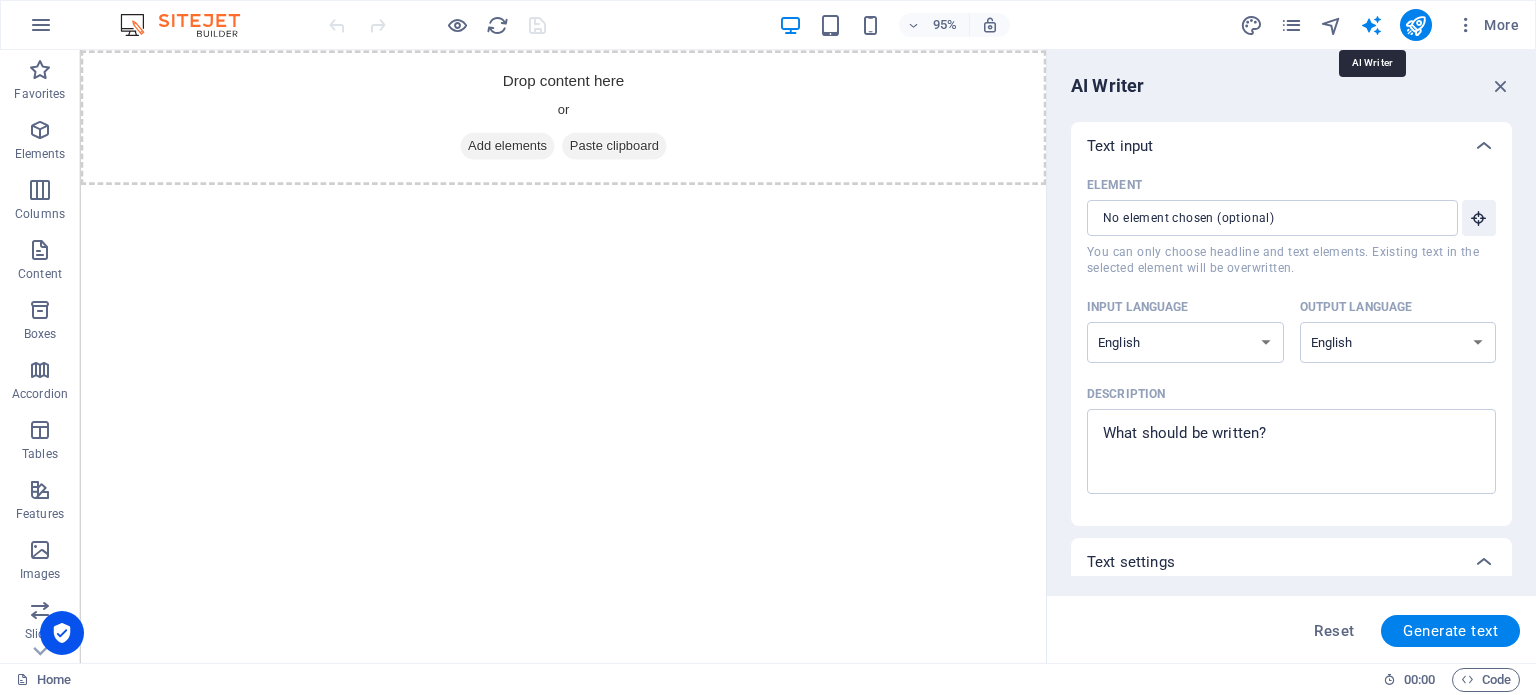 click at bounding box center [1371, 25] 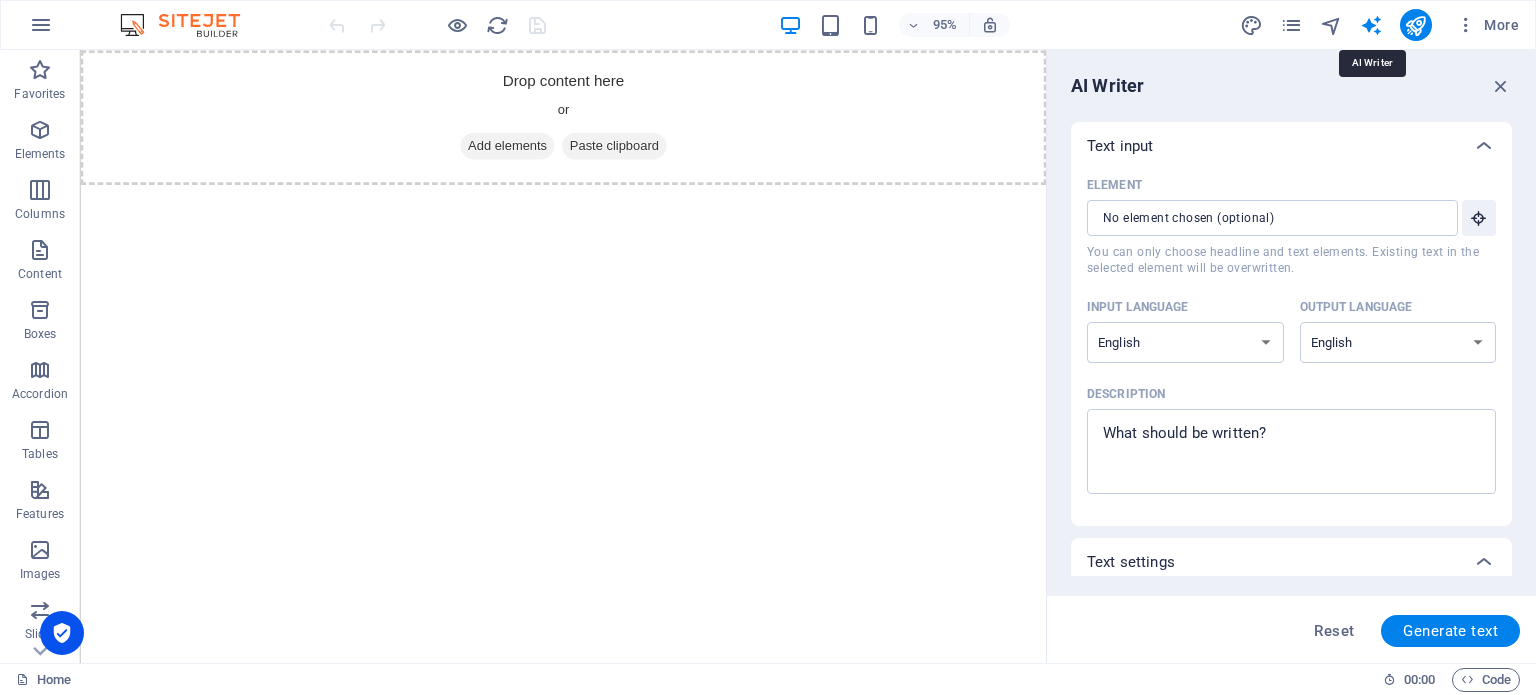 click at bounding box center (1371, 25) 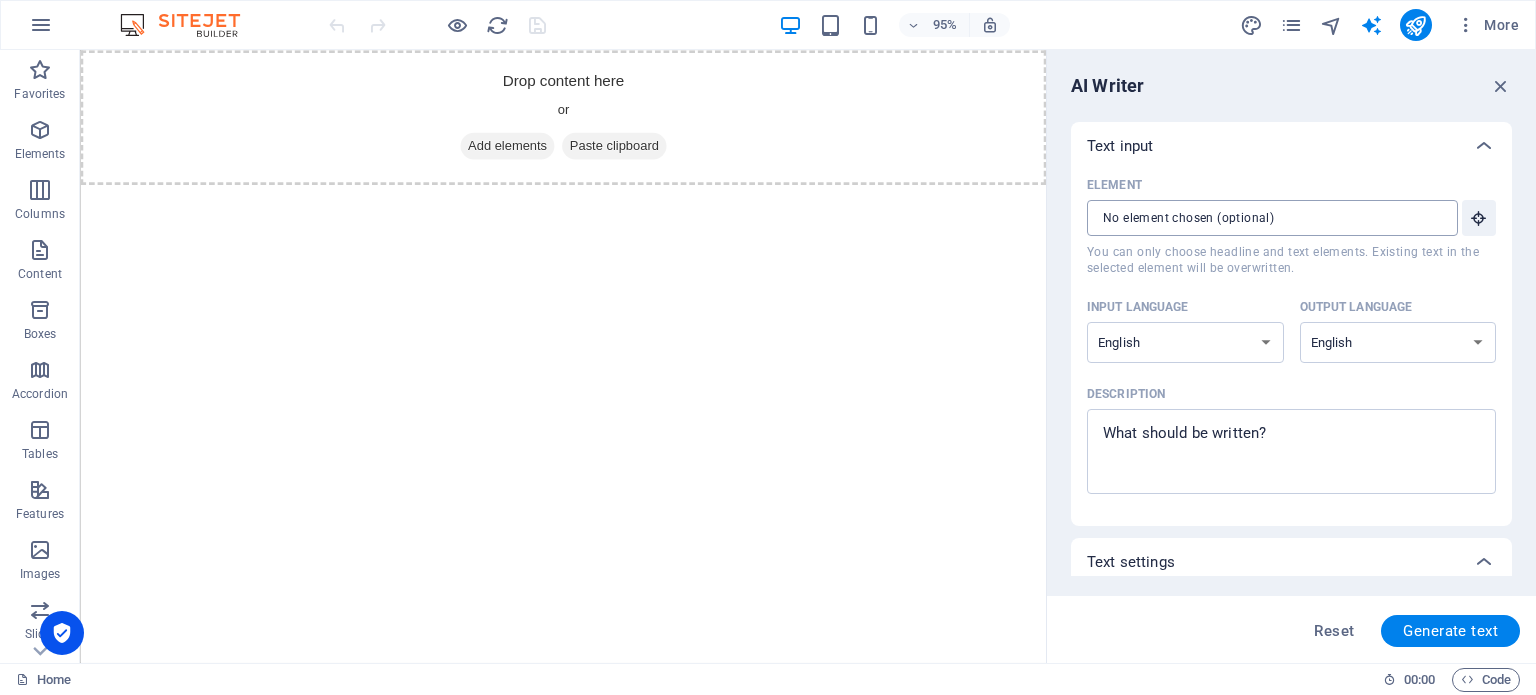 click on "Element ​ You can only choose headline and text elements. Existing text in the selected element will be overwritten." at bounding box center (1265, 218) 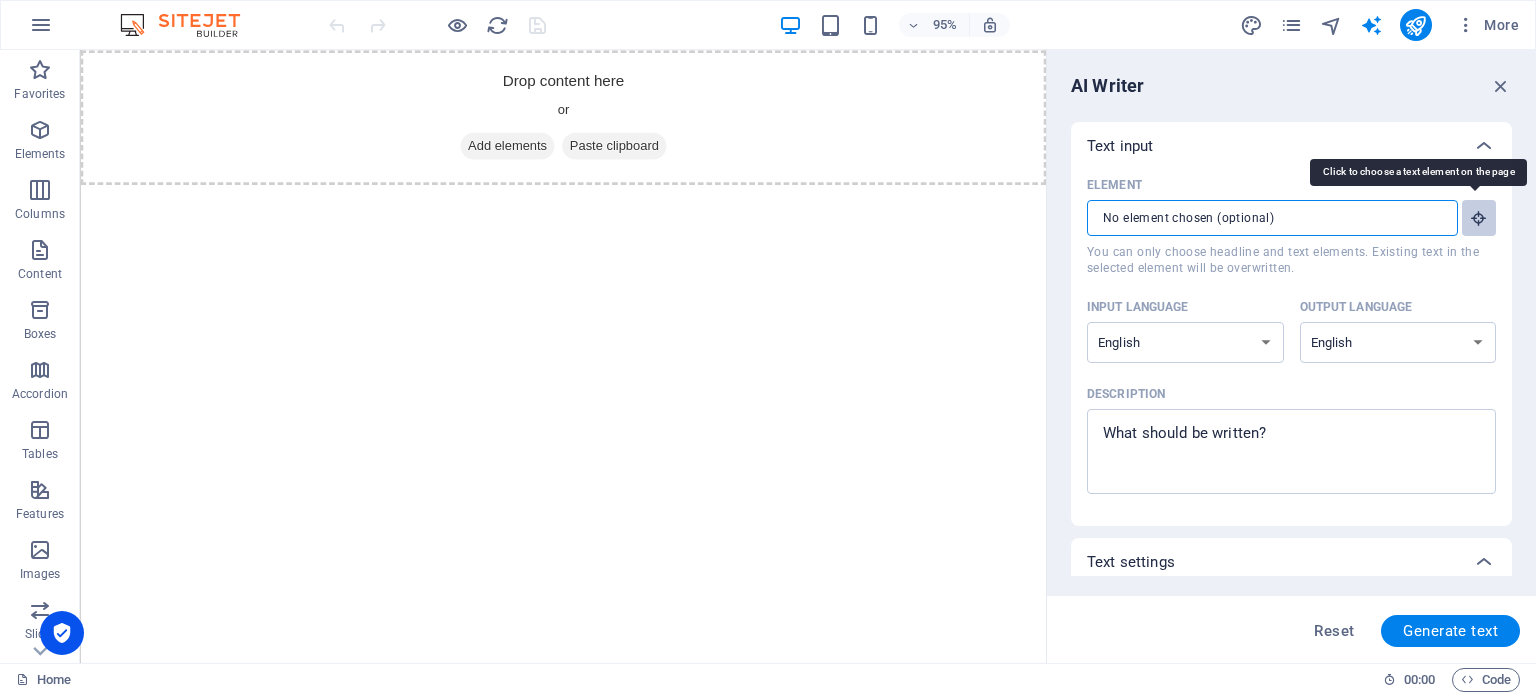 click at bounding box center (1479, 218) 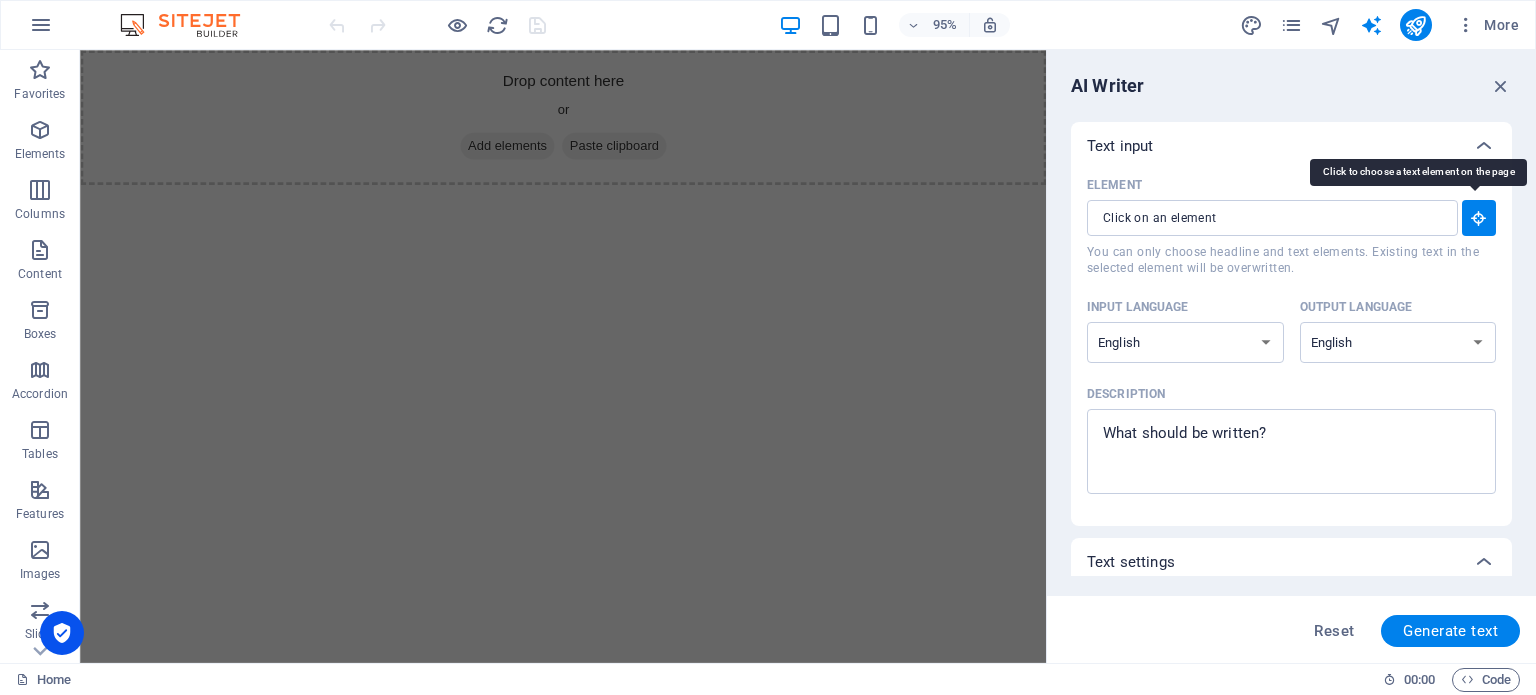 click at bounding box center [1479, 218] 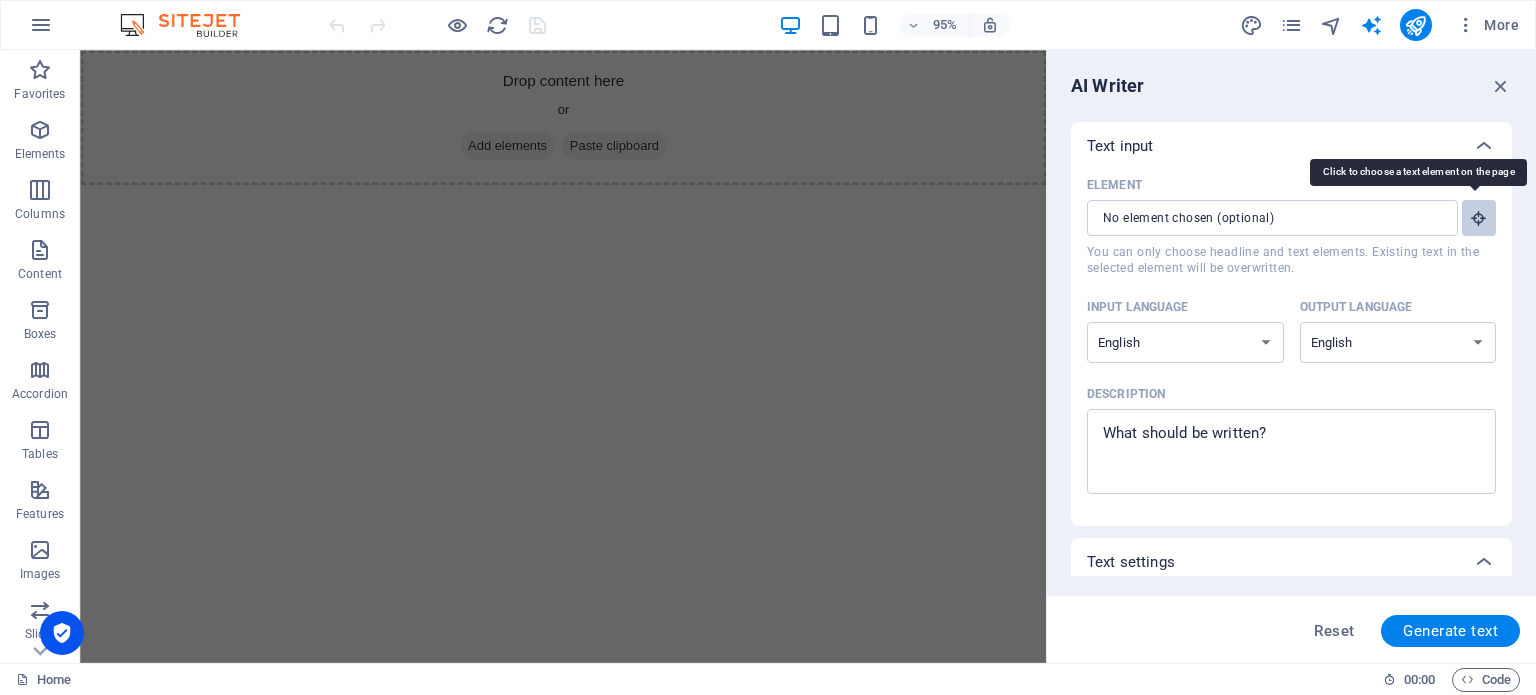 click on "Element ​ You can only choose headline and text elements. Existing text in the selected element will be overwritten." at bounding box center [1479, 218] 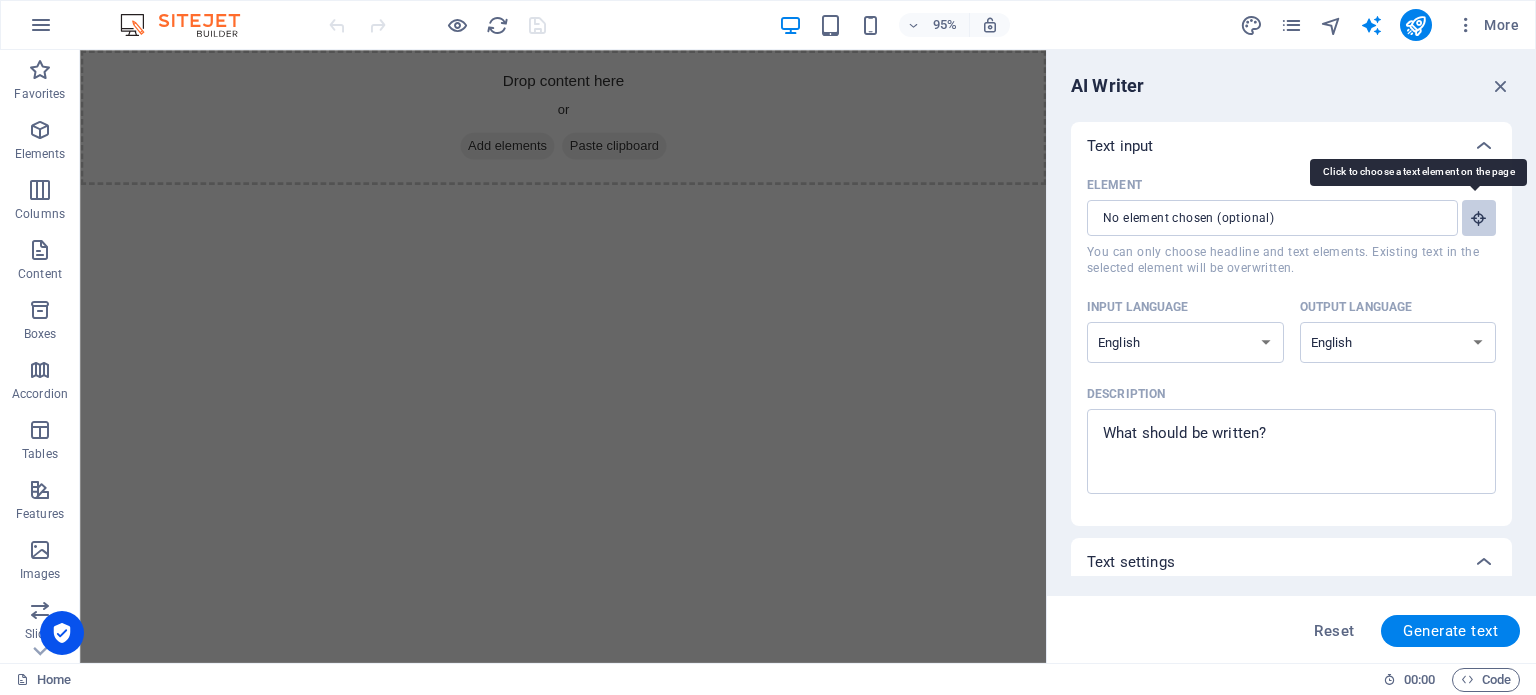 click on "Element ​ You can only choose headline and text elements. Existing text in the selected element will be overwritten." at bounding box center (1479, 218) 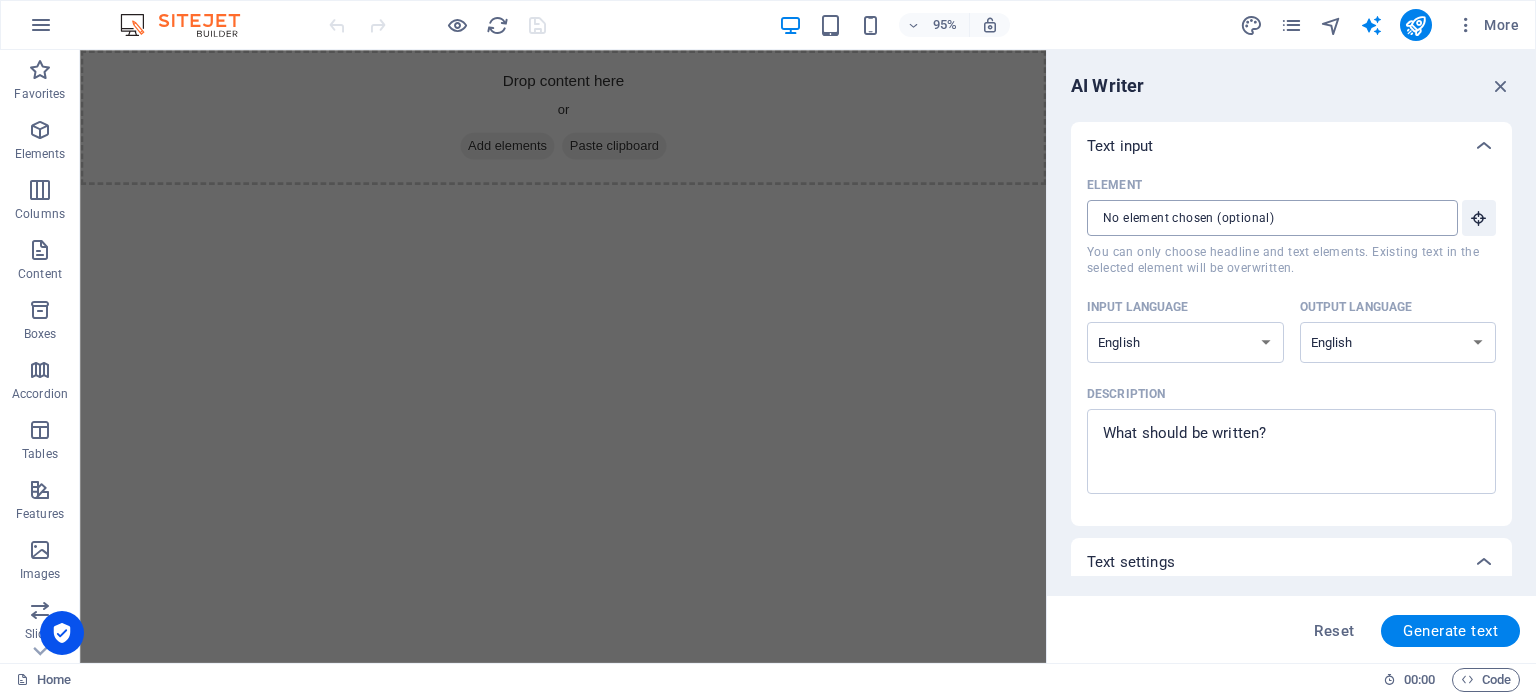 click on "Element ​ You can only choose headline and text elements. Existing text in the selected element will be overwritten." at bounding box center [1265, 218] 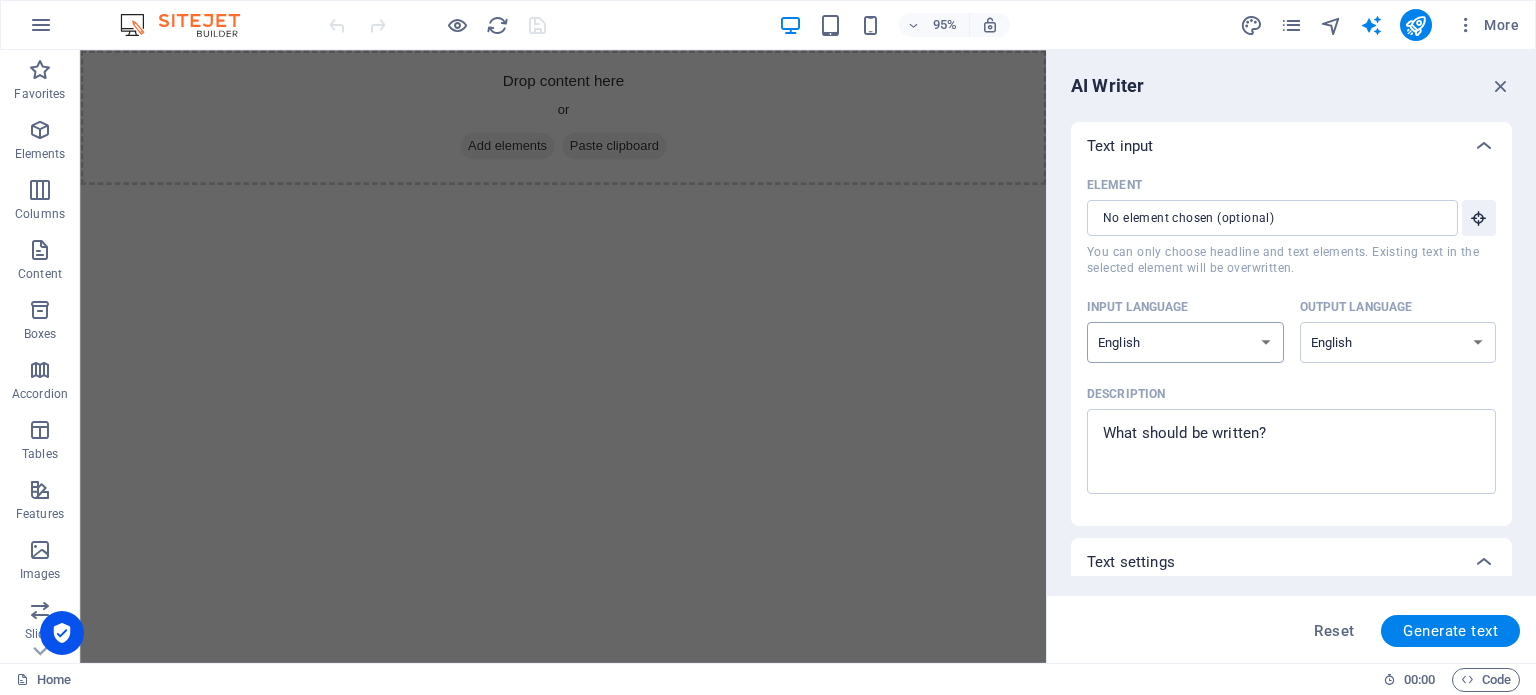 drag, startPoint x: 1204, startPoint y: 329, endPoint x: 1197, endPoint y: 348, distance: 20.248457 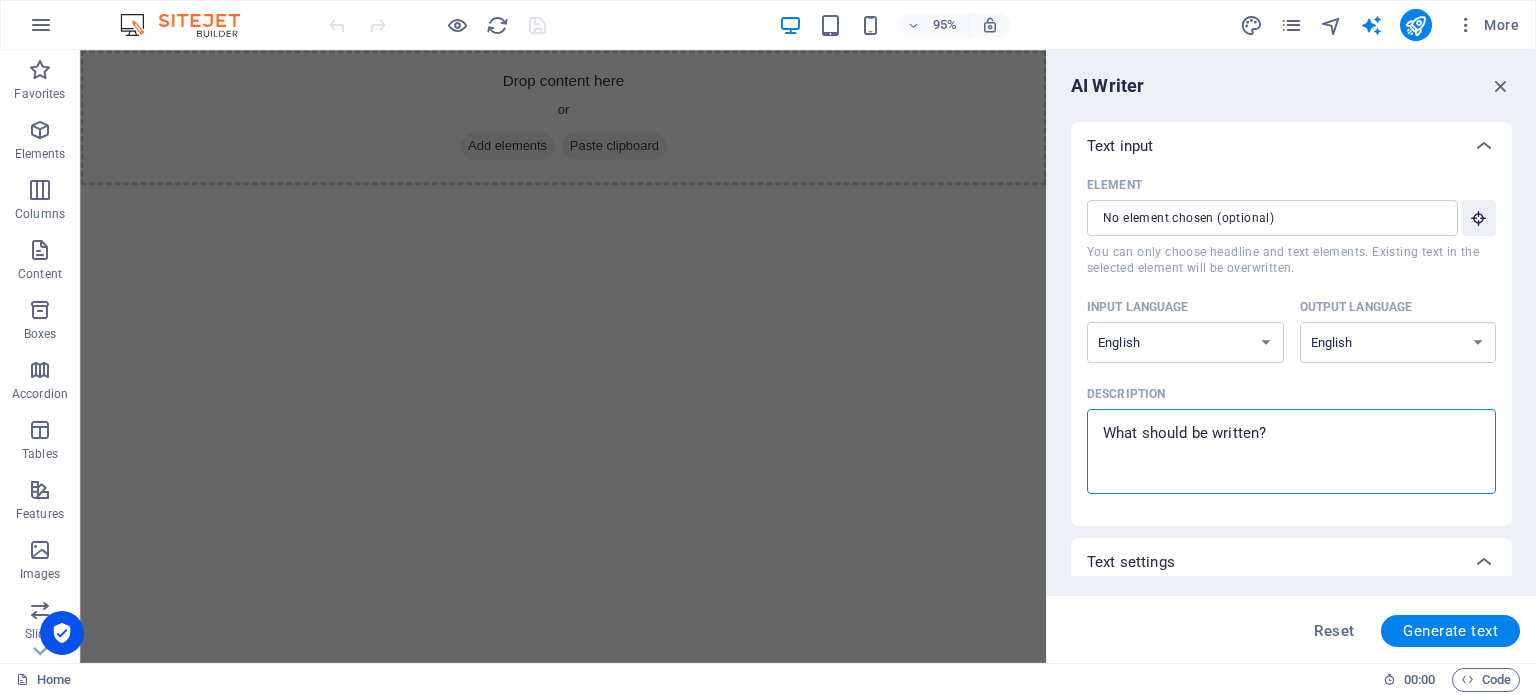 click on "Description x ​" at bounding box center [1291, 451] 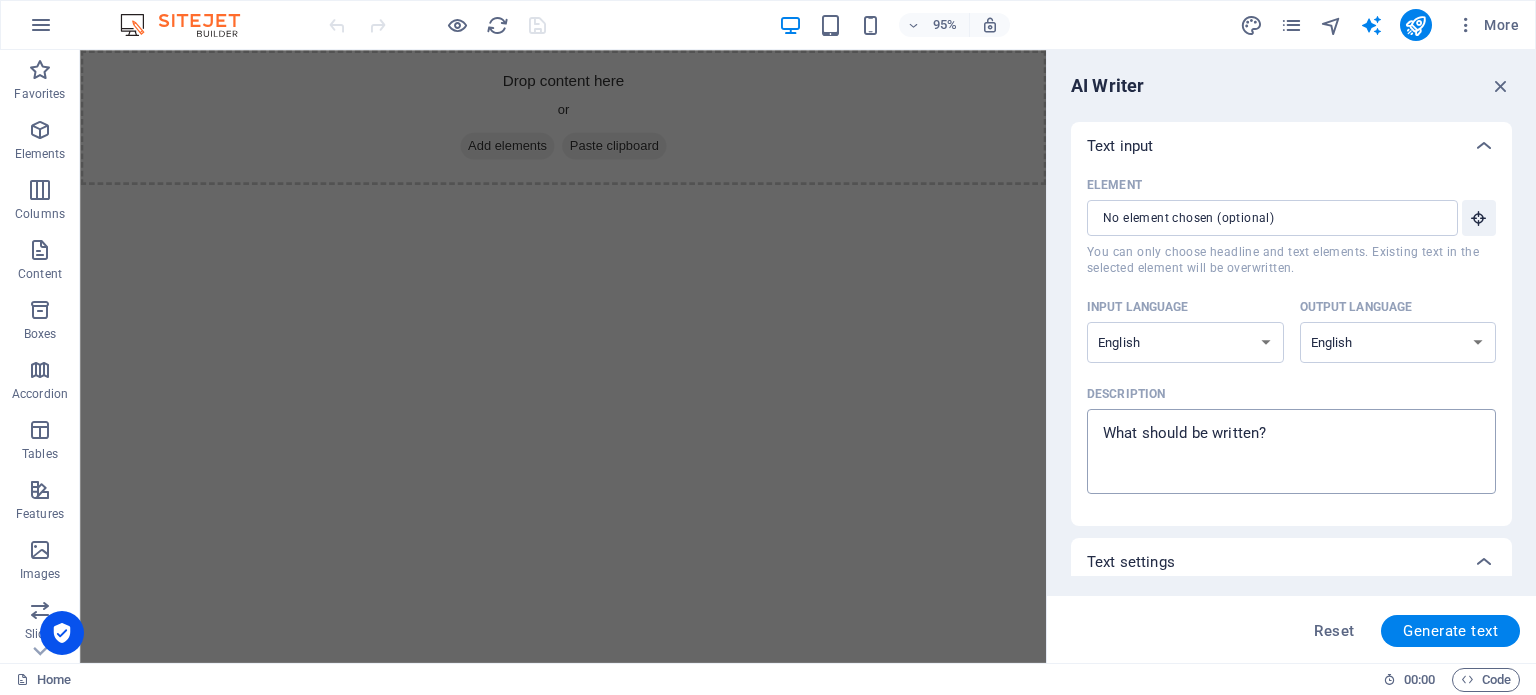 click on "Description x ​" at bounding box center [1291, 451] 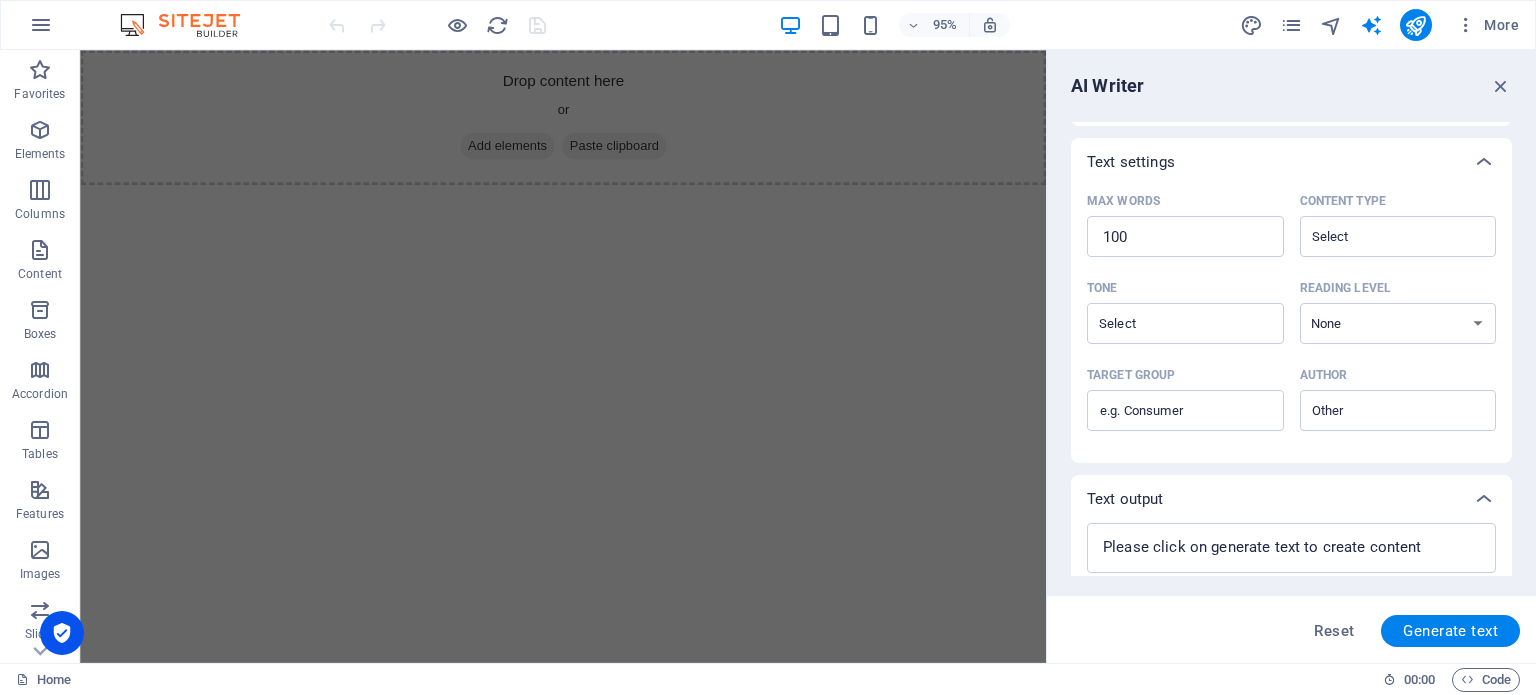 scroll, scrollTop: 460, scrollLeft: 0, axis: vertical 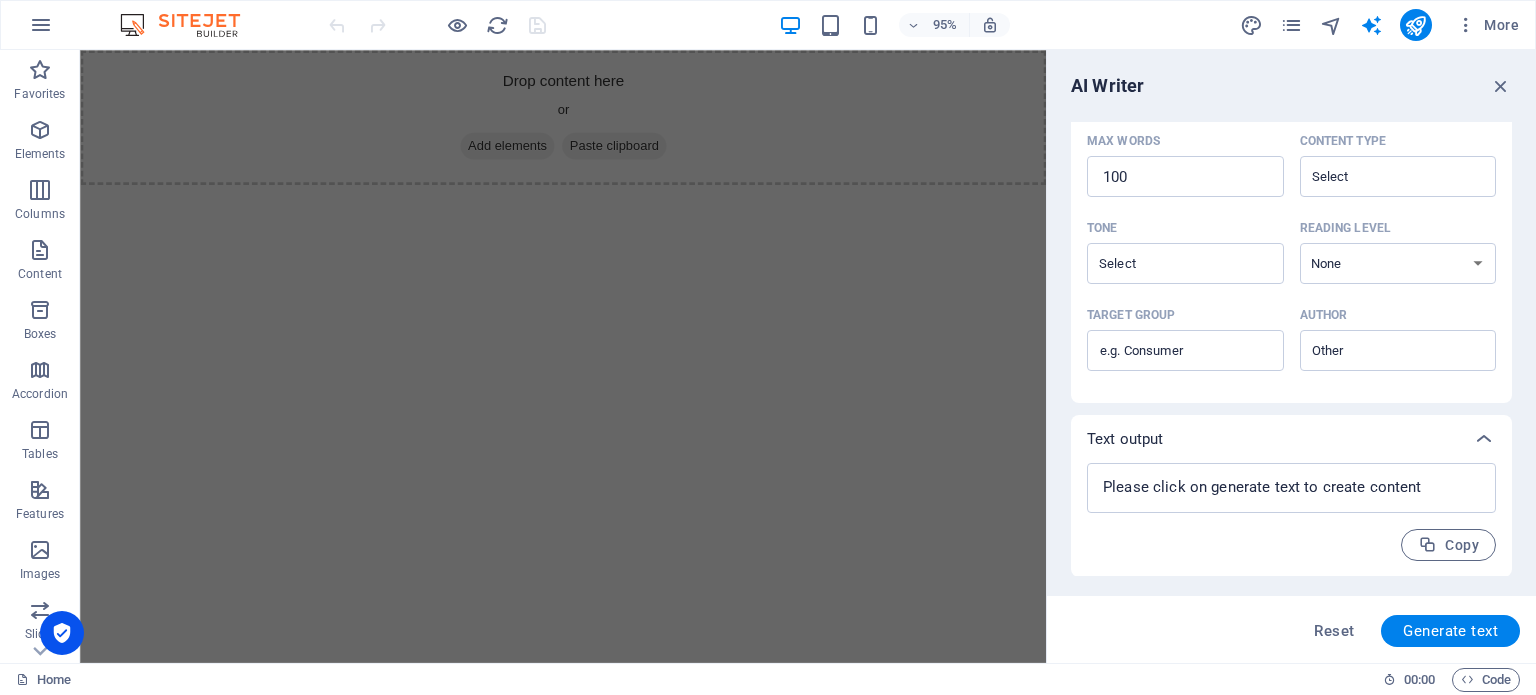 type on "x" 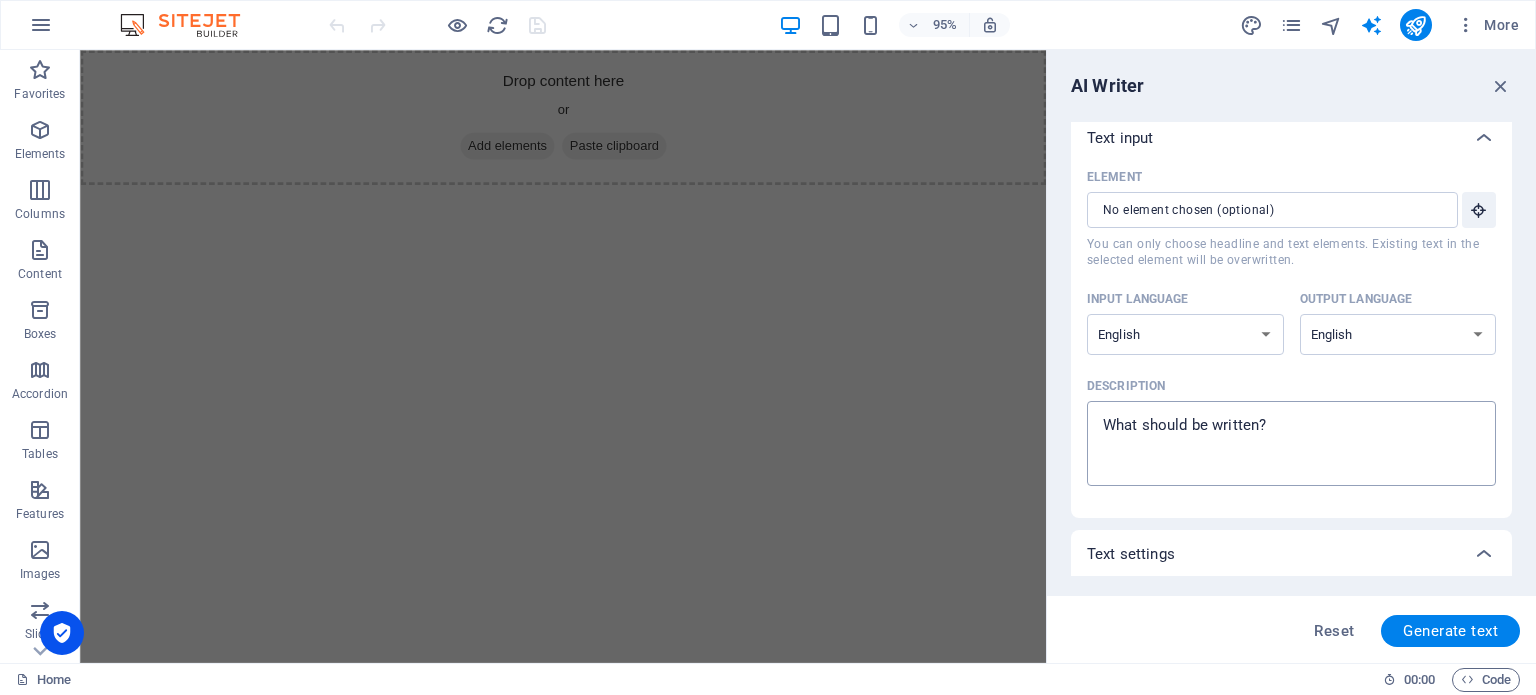 scroll, scrollTop: 0, scrollLeft: 0, axis: both 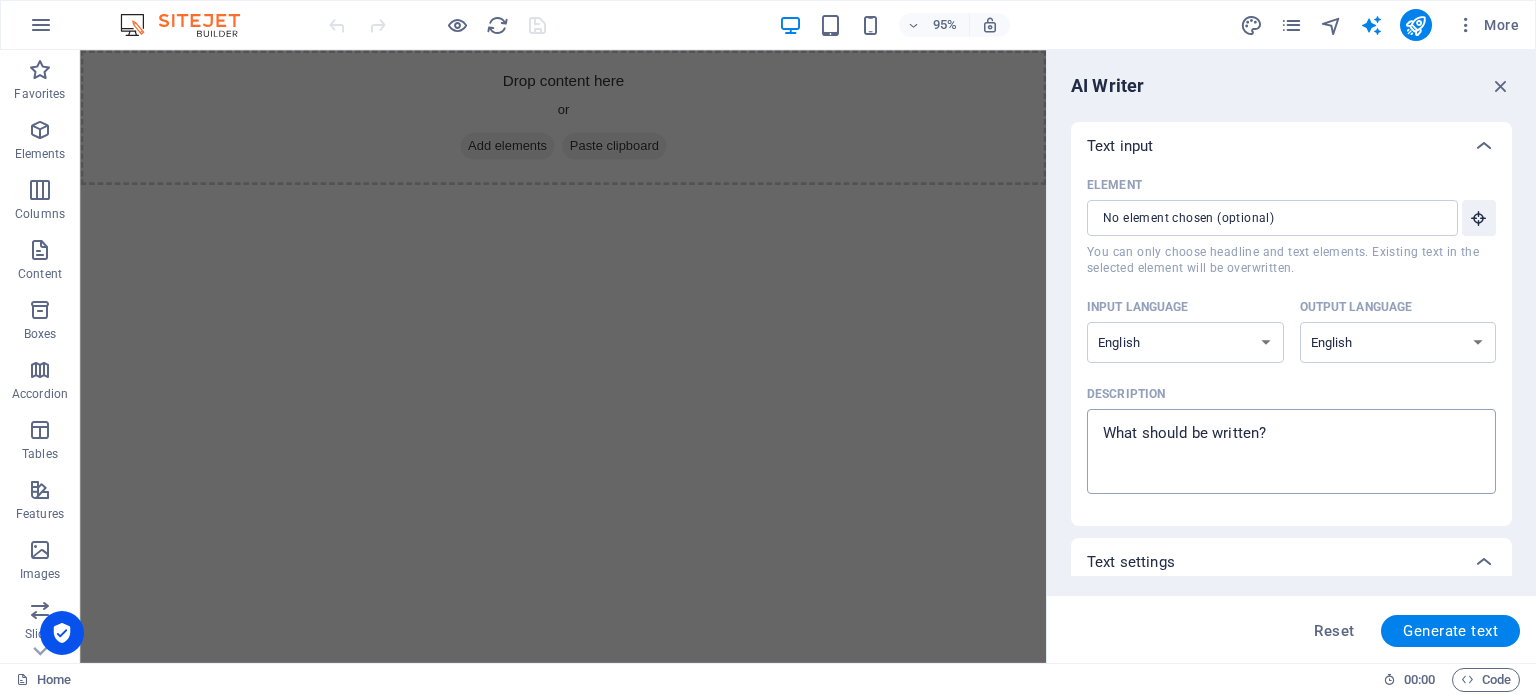 type on "x" 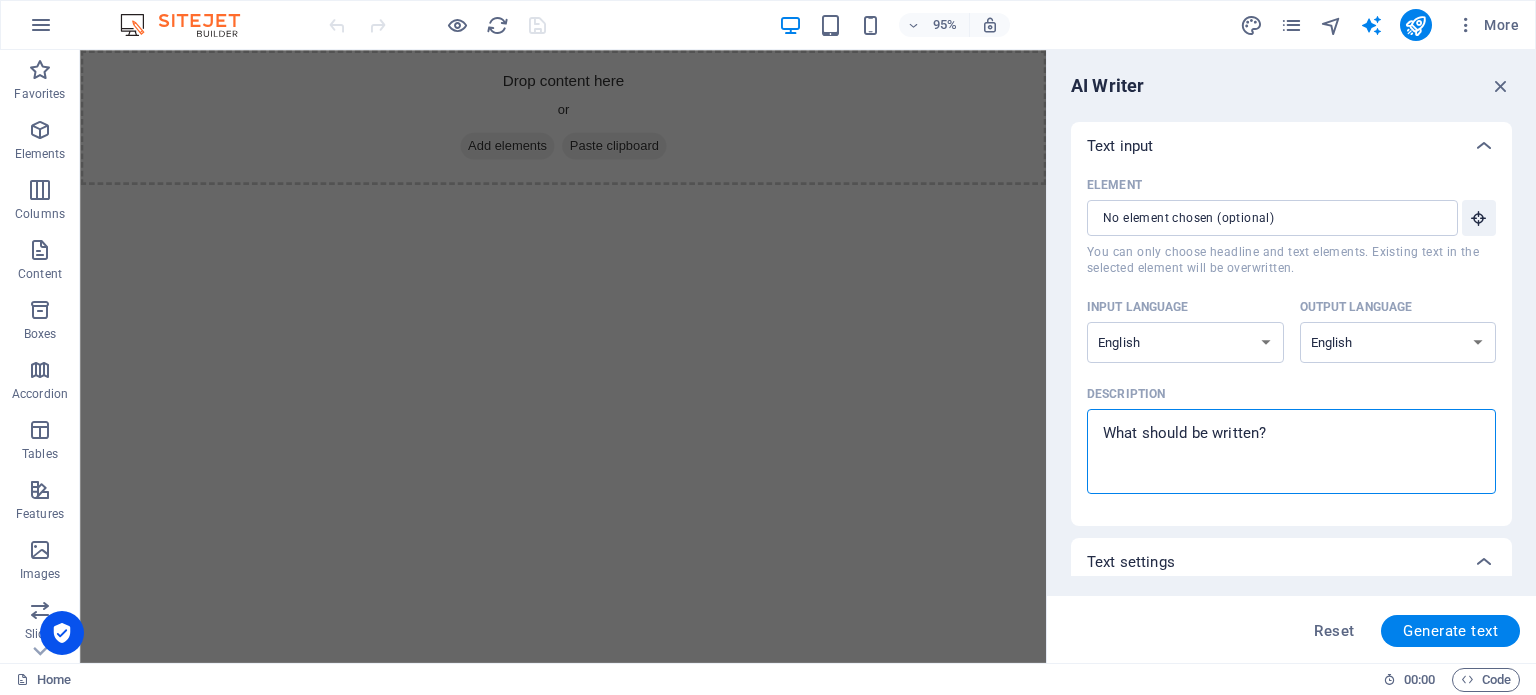 click on "Description x ​" at bounding box center [1291, 451] 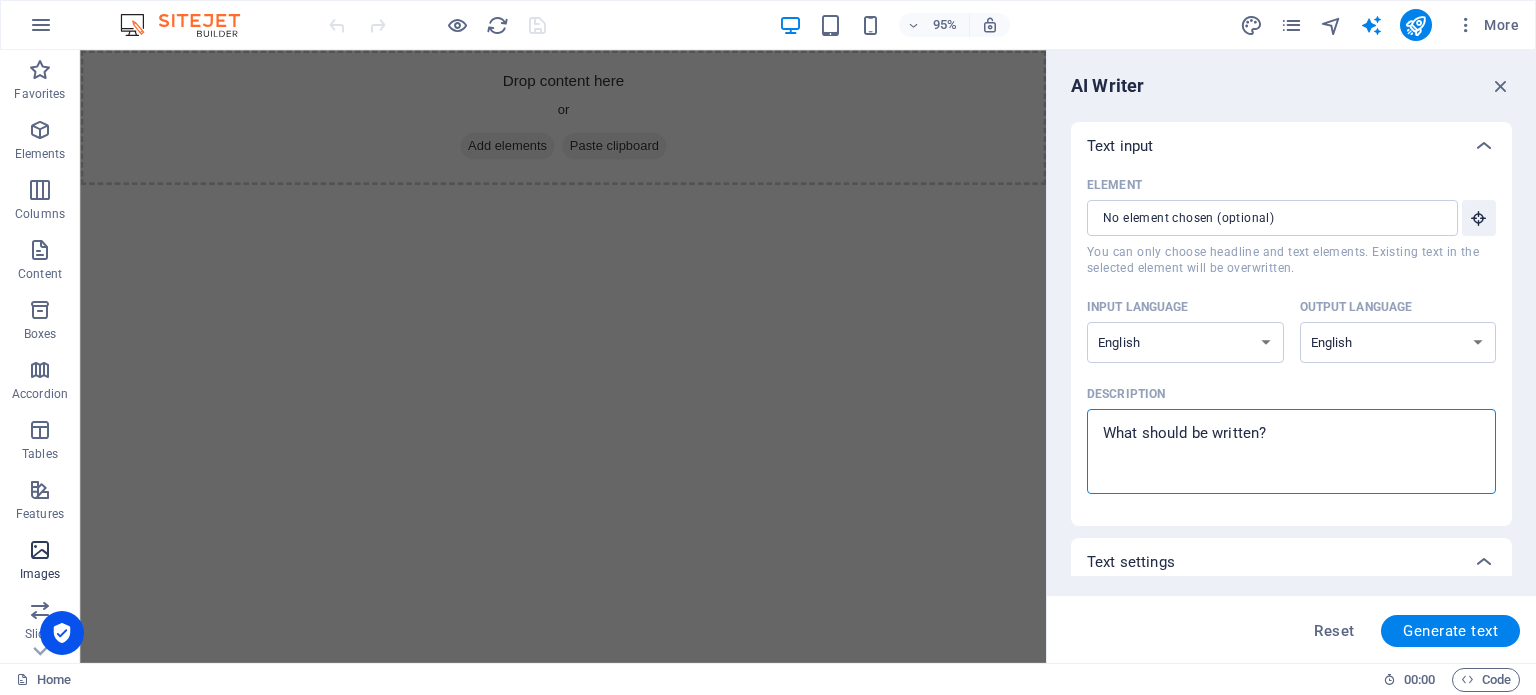 type on "x" 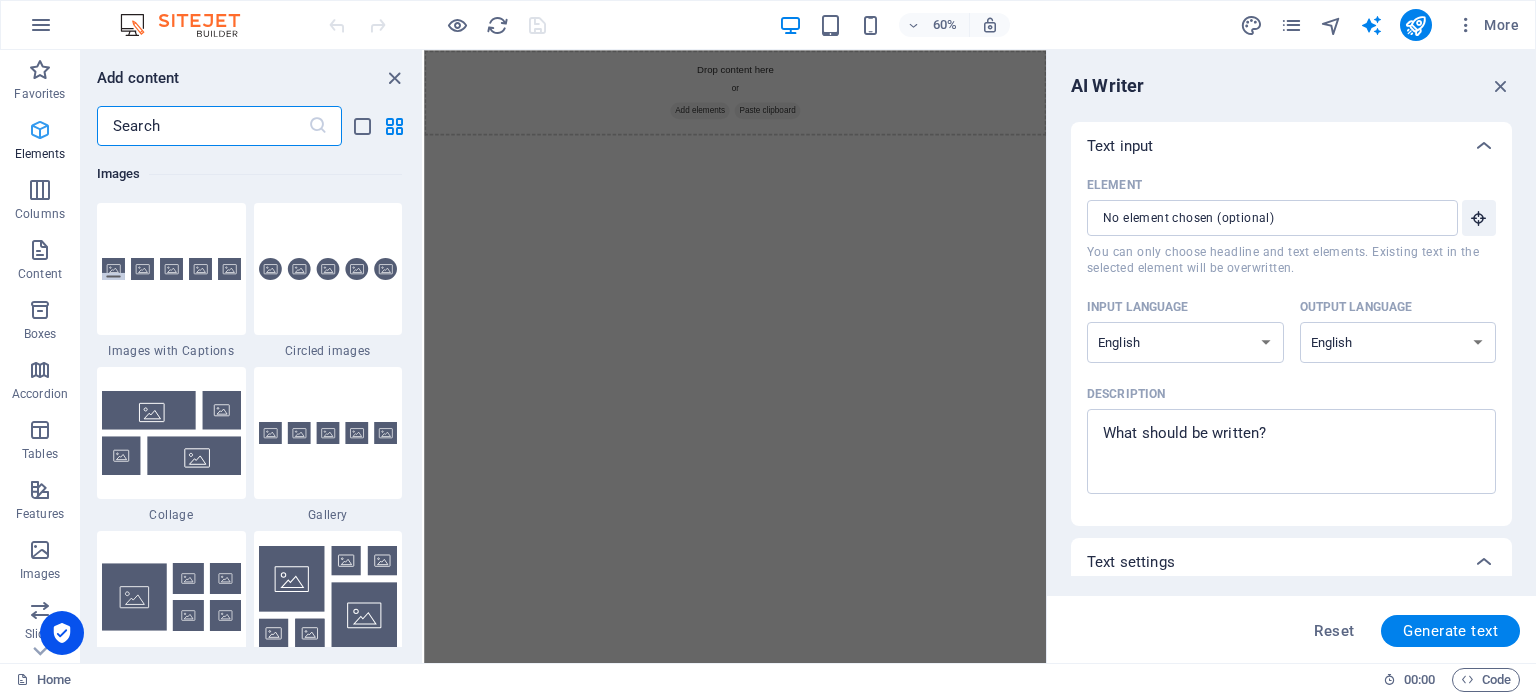 scroll, scrollTop: 9976, scrollLeft: 0, axis: vertical 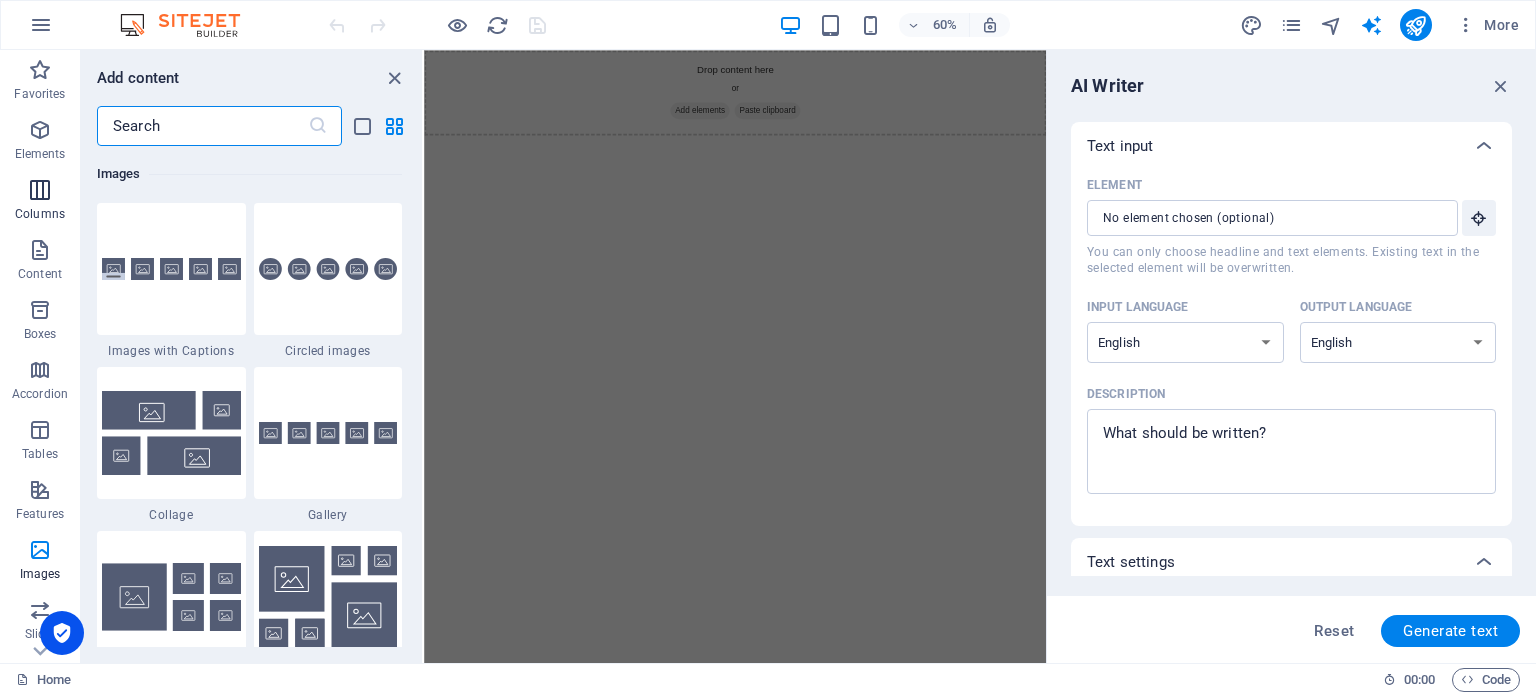 click at bounding box center [40, 190] 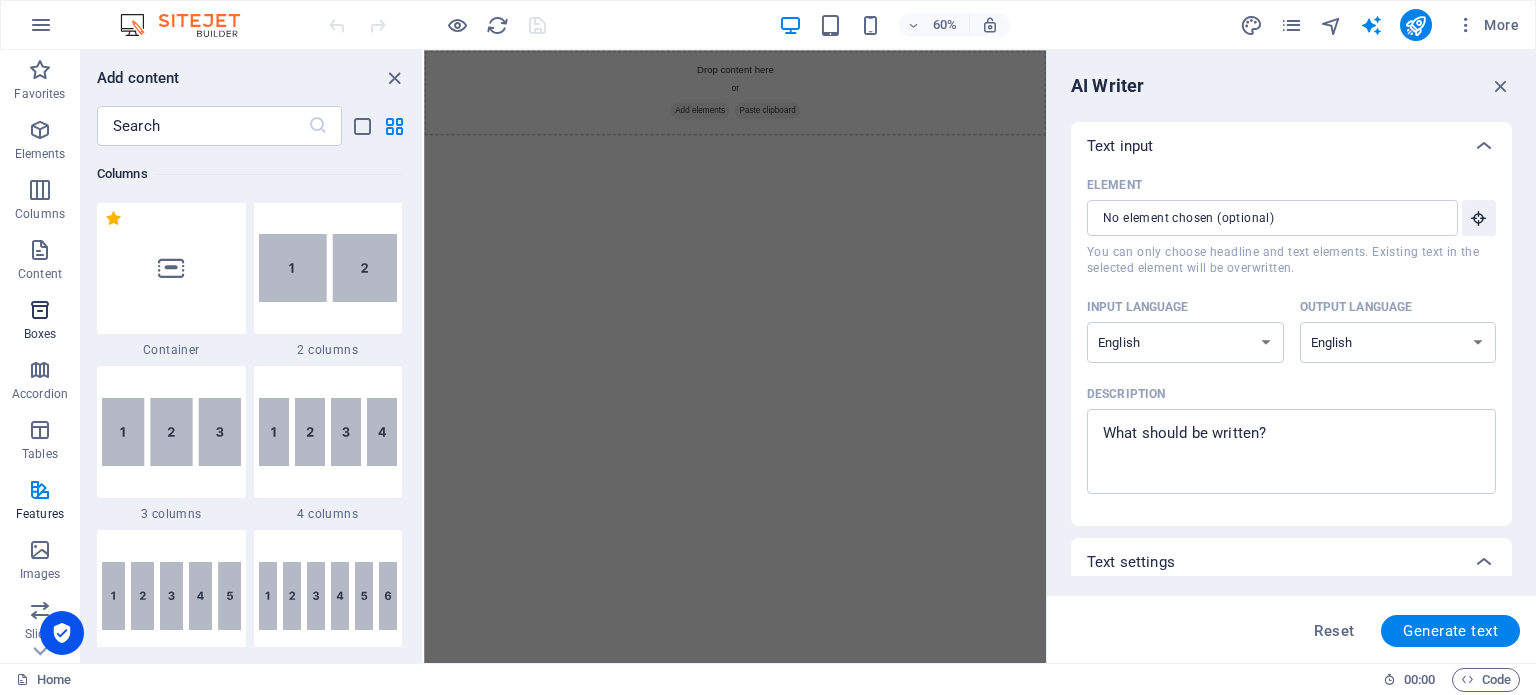 scroll, scrollTop: 990, scrollLeft: 0, axis: vertical 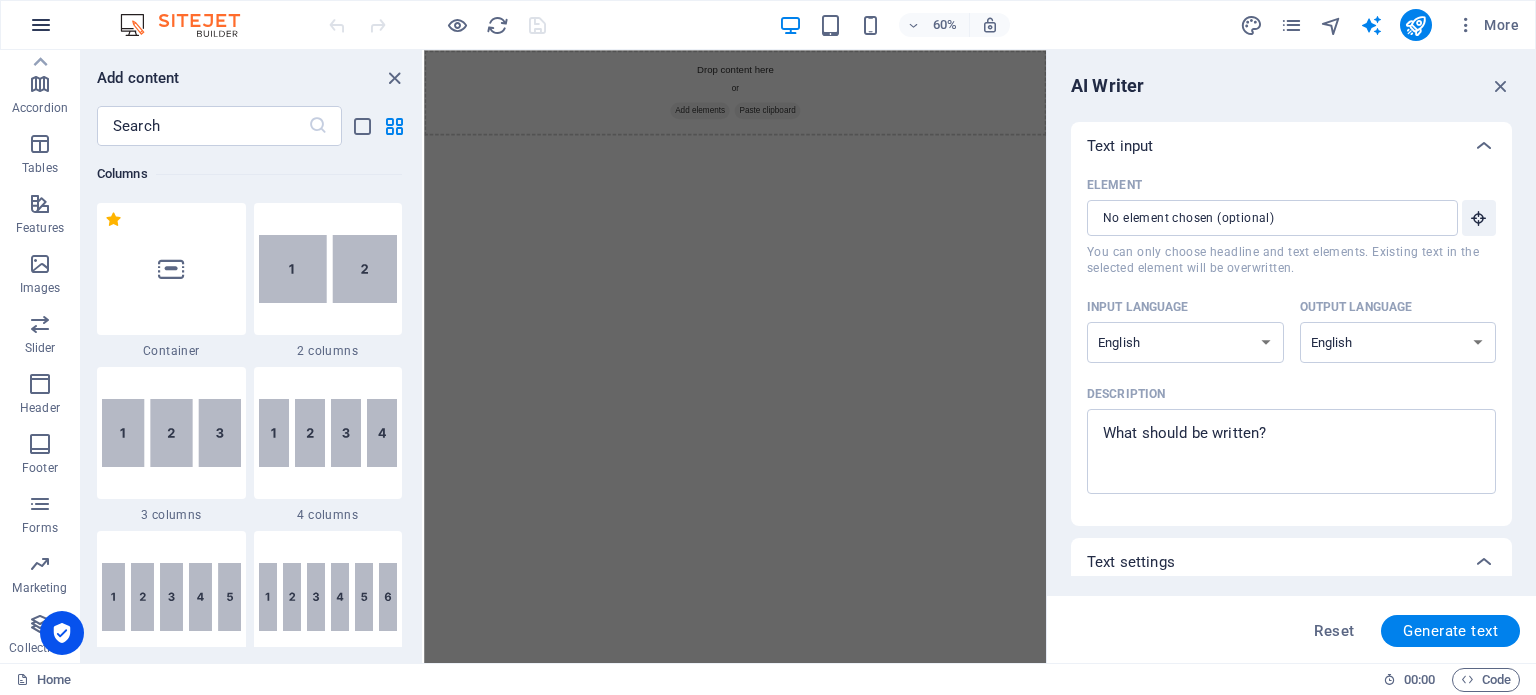 click at bounding box center [41, 25] 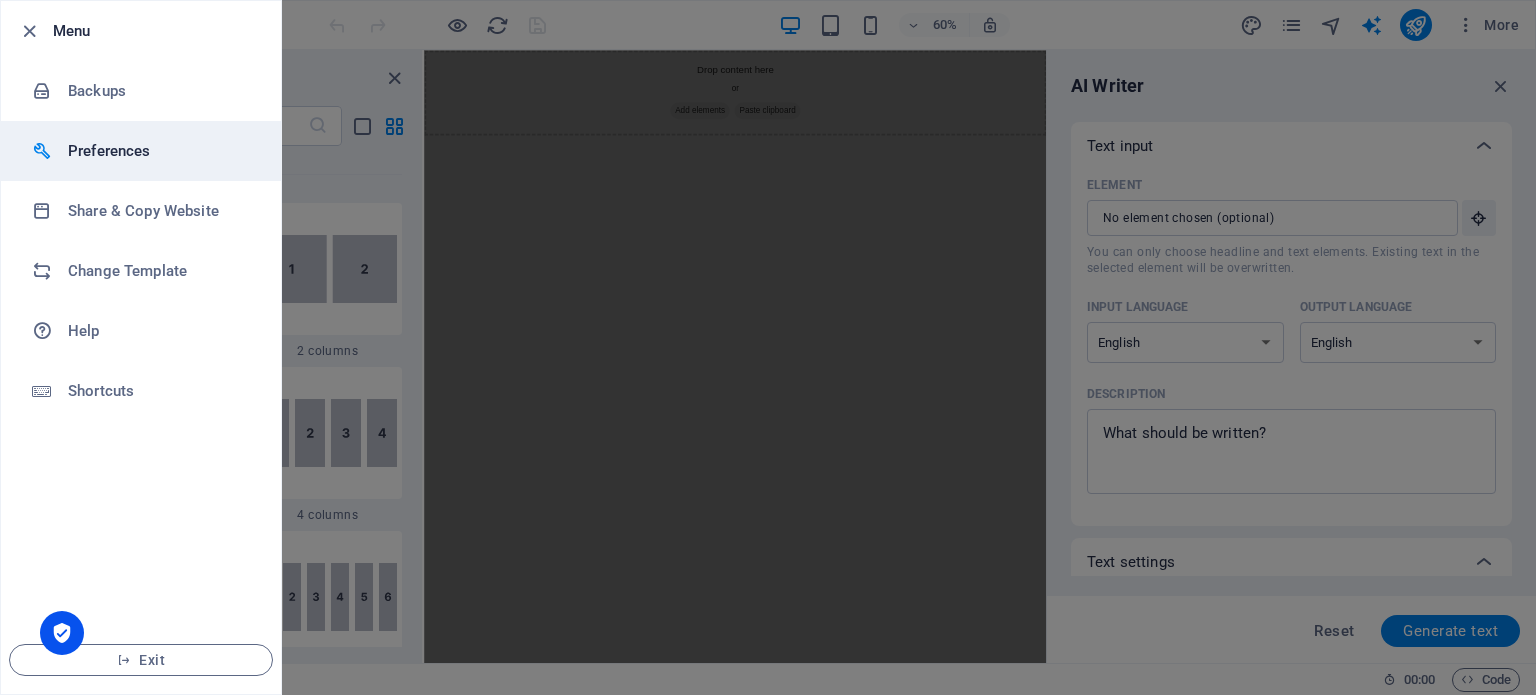 click on "Preferences" at bounding box center [141, 151] 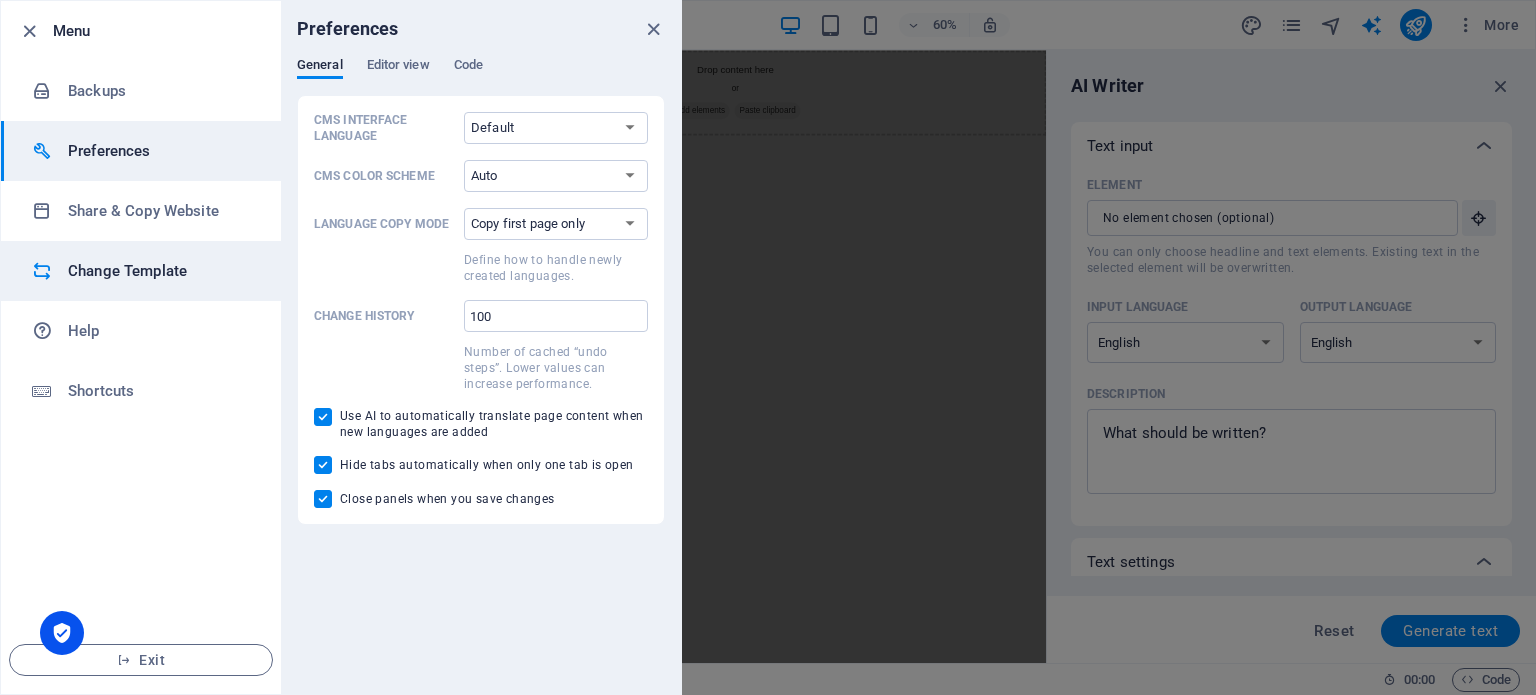 click on "Change Template" at bounding box center [141, 271] 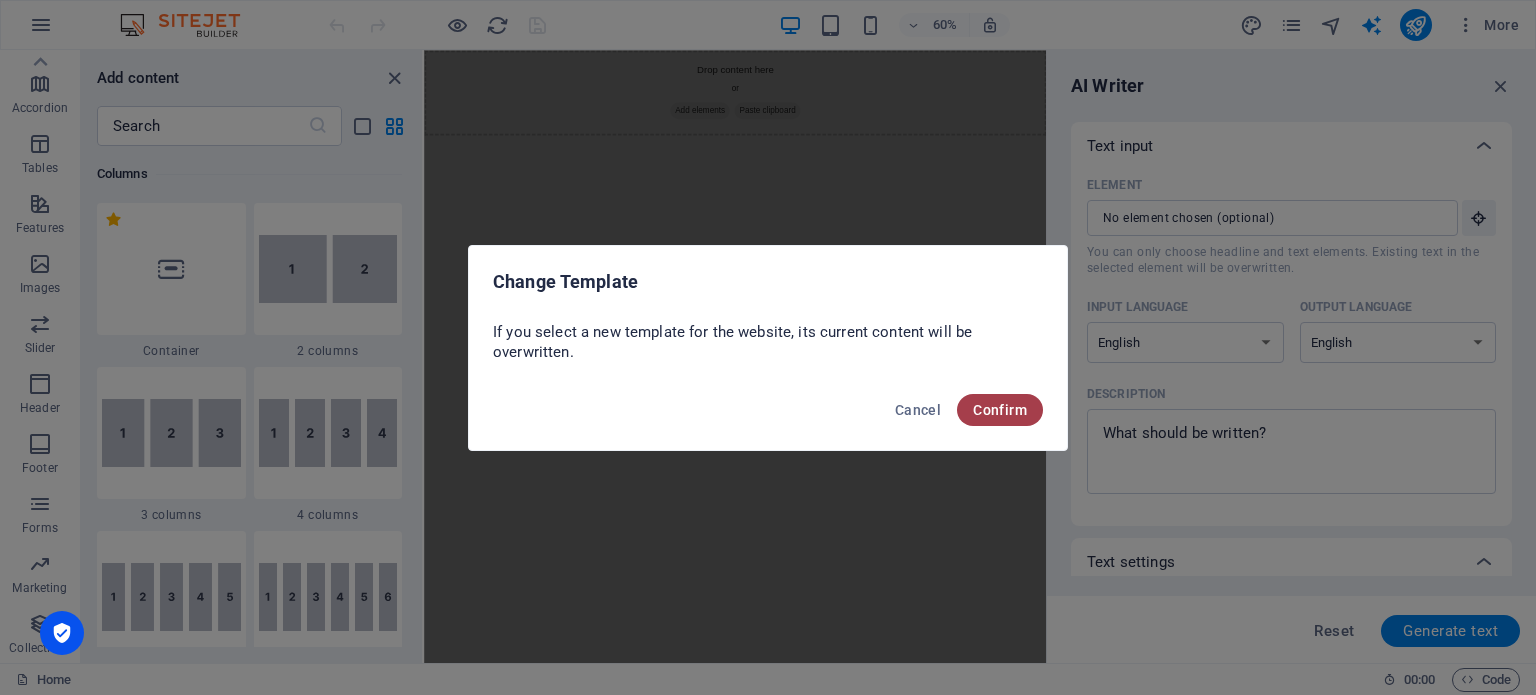 click on "Confirm" at bounding box center [1000, 410] 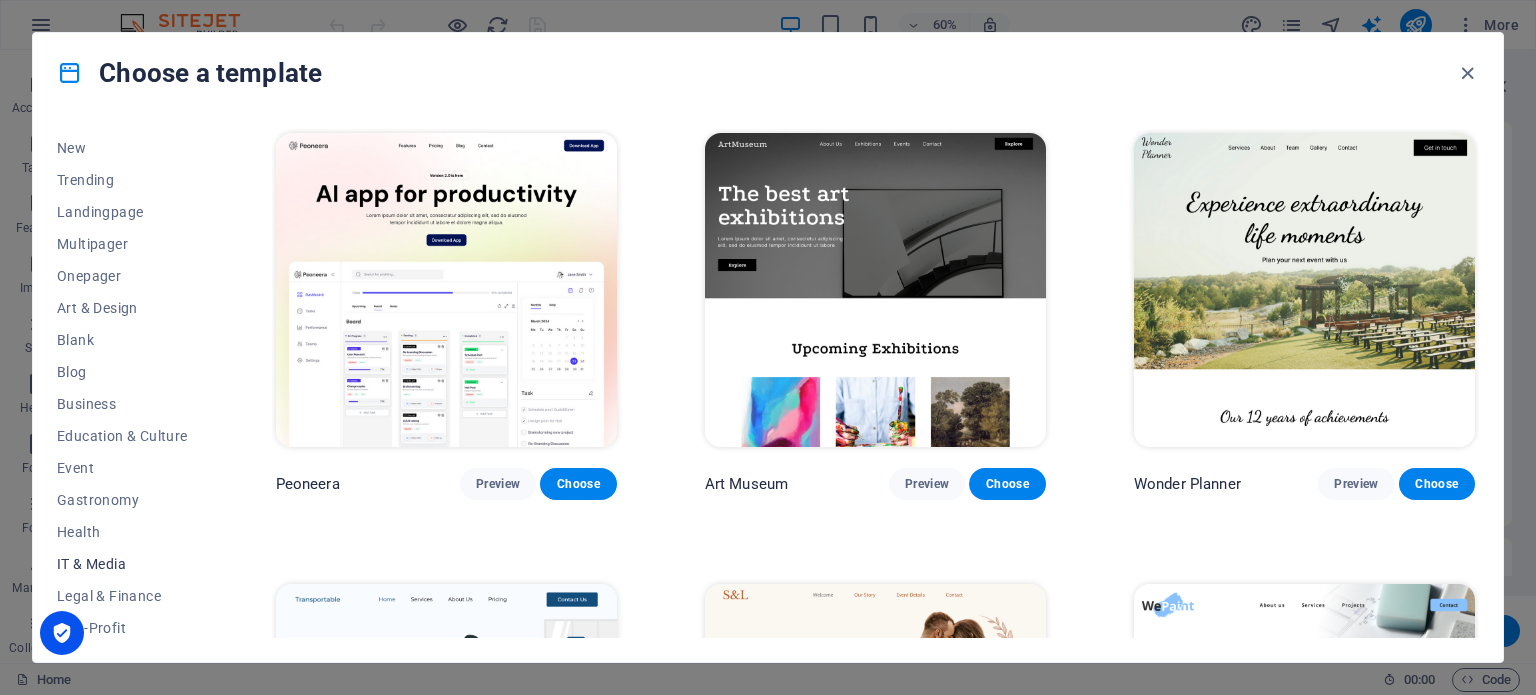 scroll, scrollTop: 0, scrollLeft: 0, axis: both 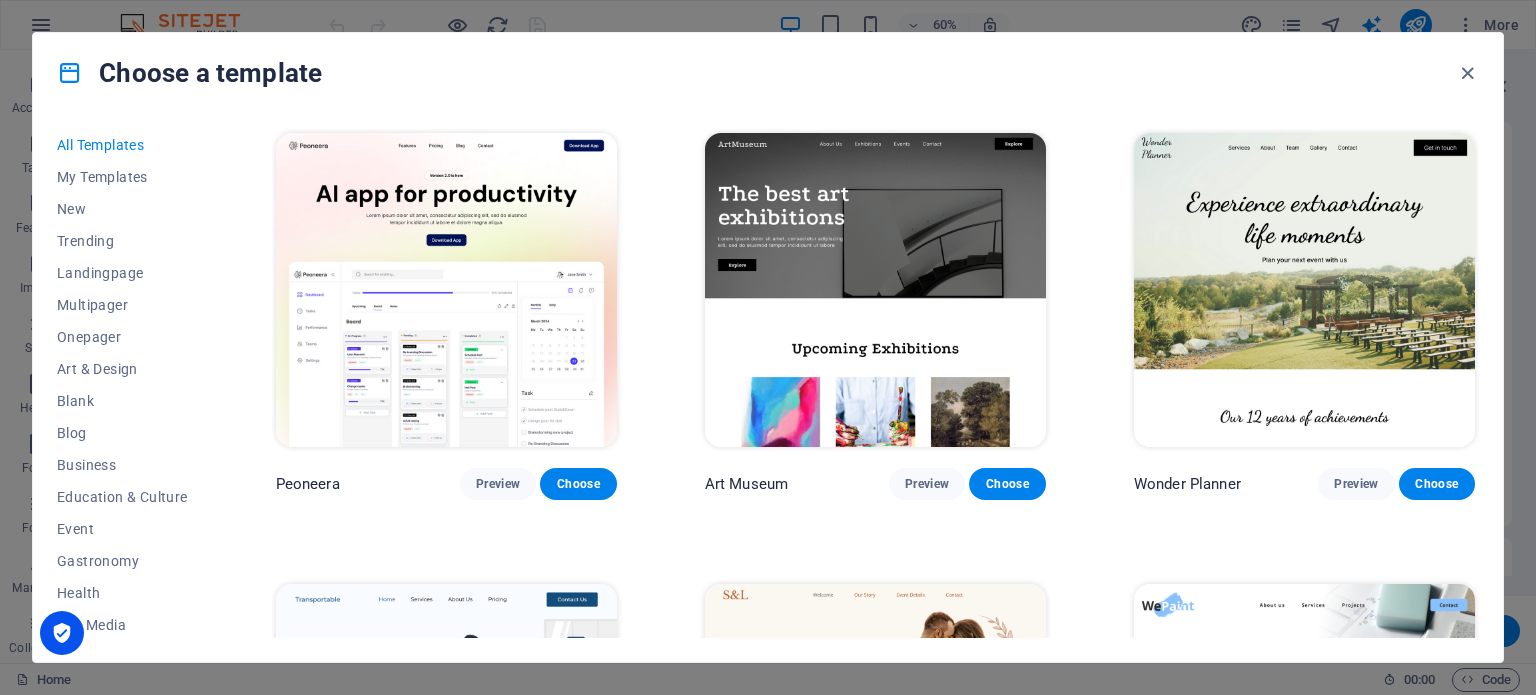 click at bounding box center [62, 633] 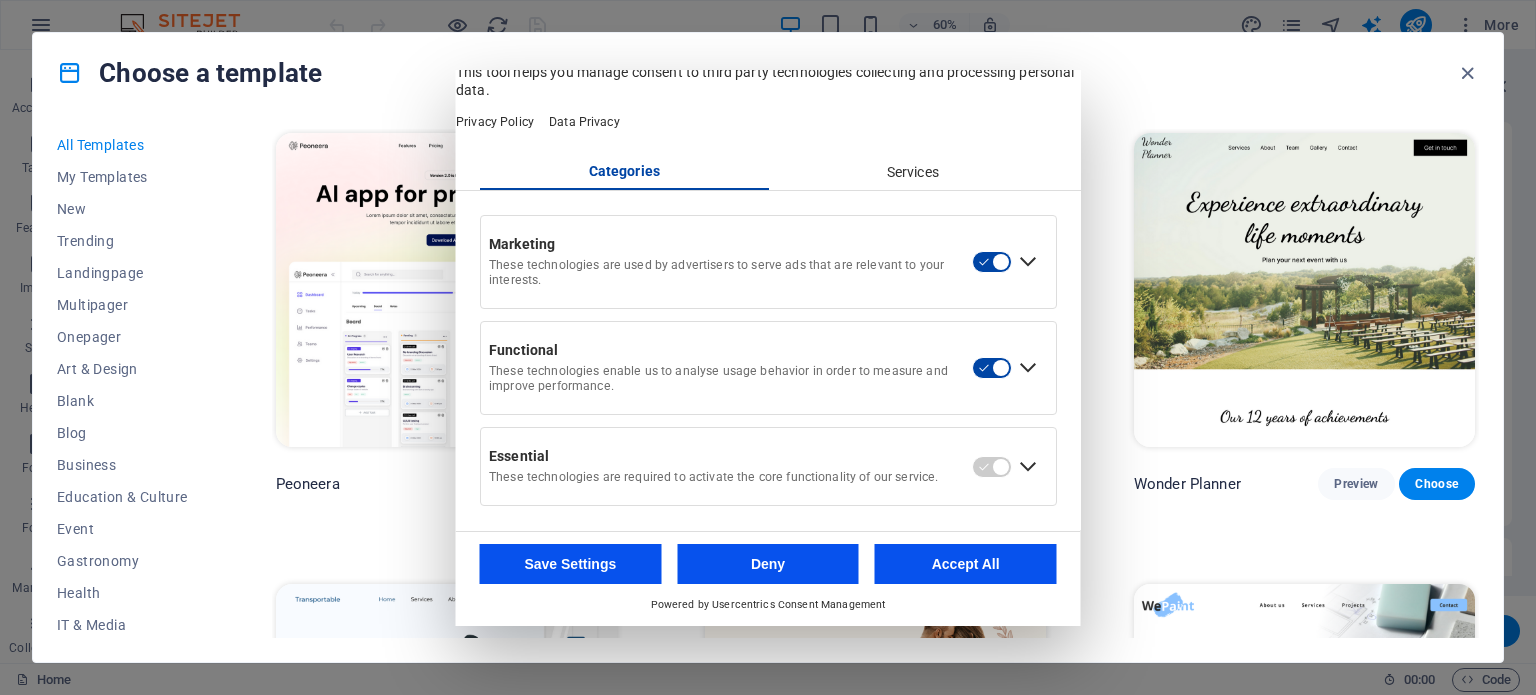 scroll, scrollTop: 59, scrollLeft: 0, axis: vertical 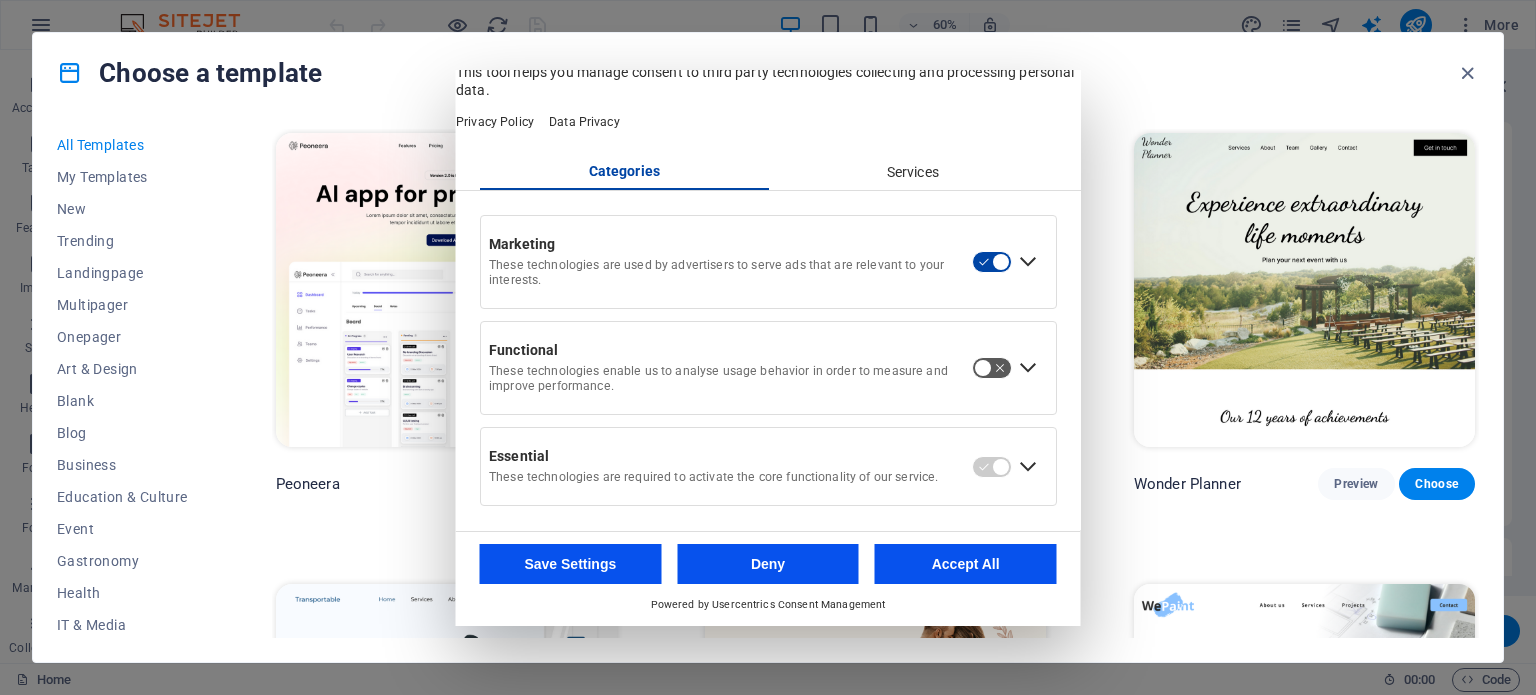 click at bounding box center [992, 368] 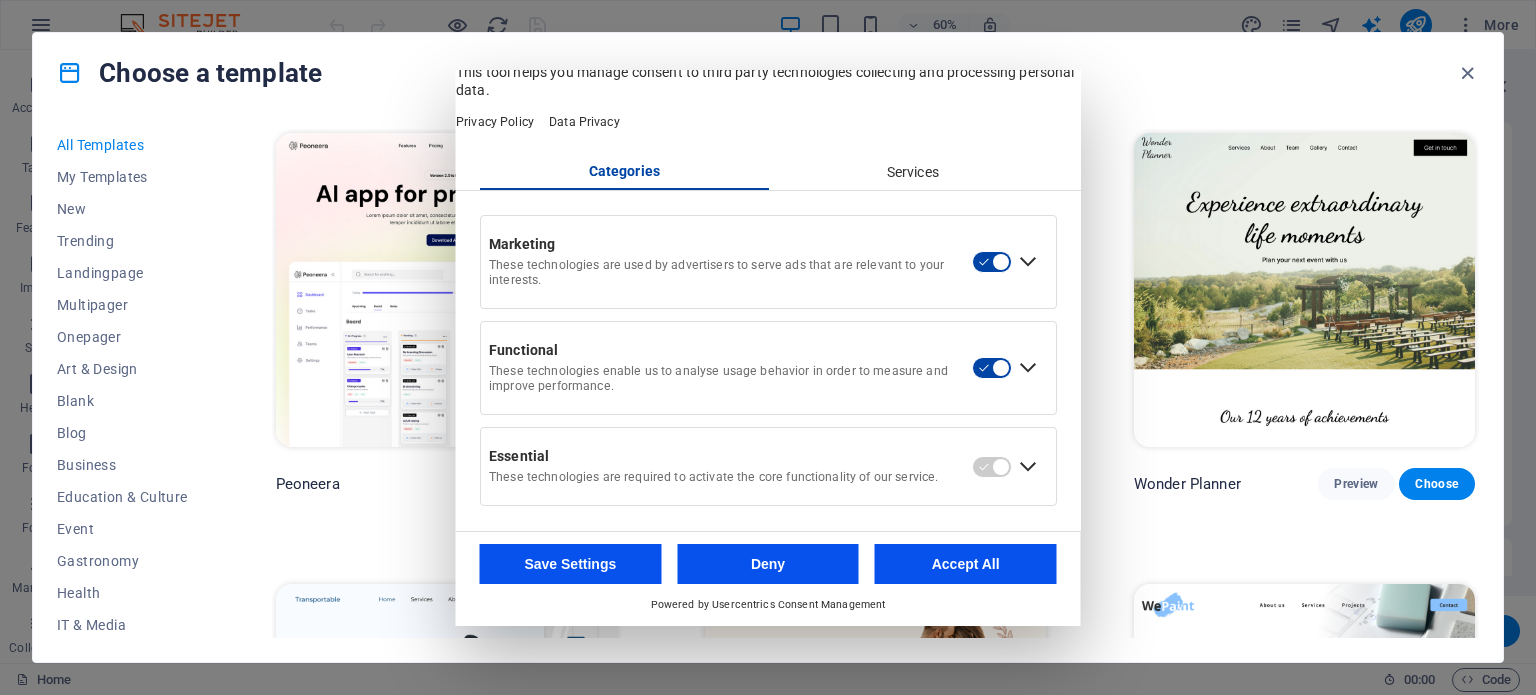 click on "Services" at bounding box center (912, 173) 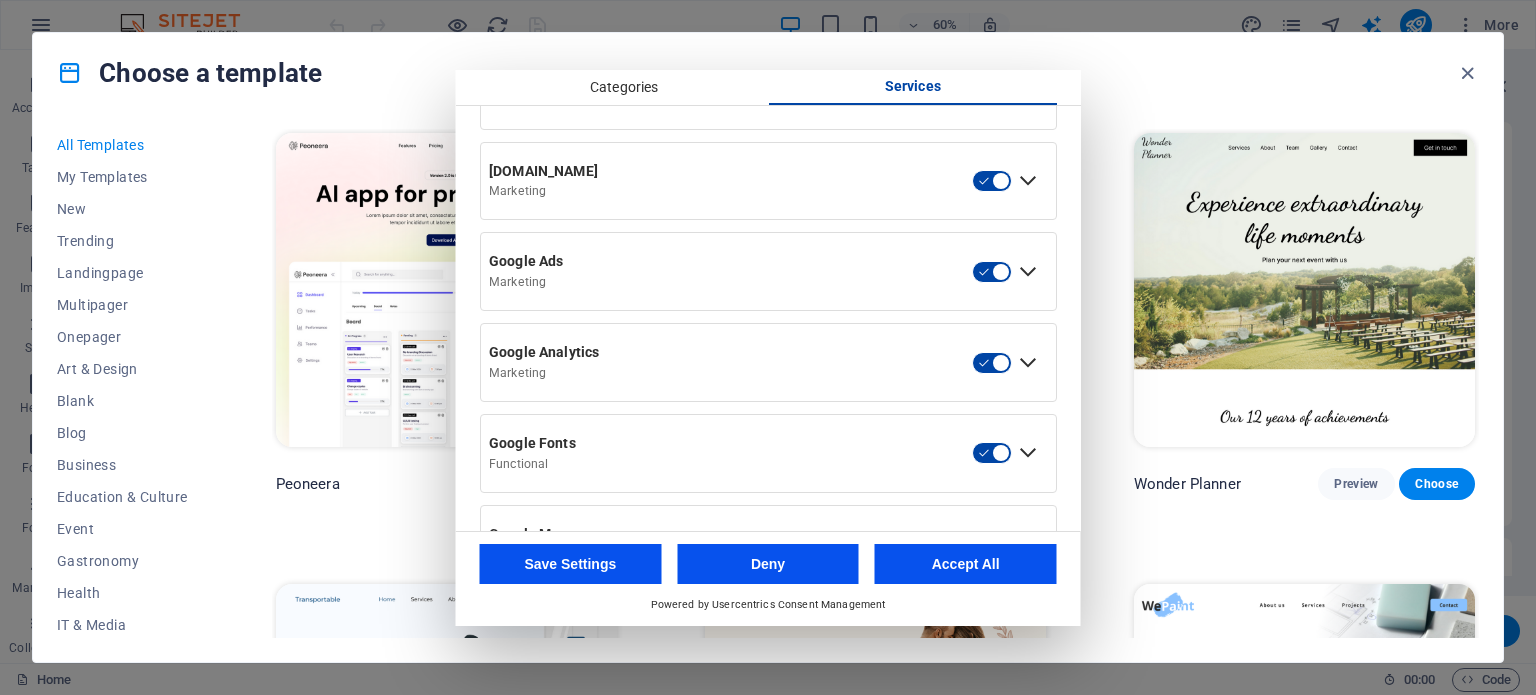 scroll, scrollTop: 459, scrollLeft: 0, axis: vertical 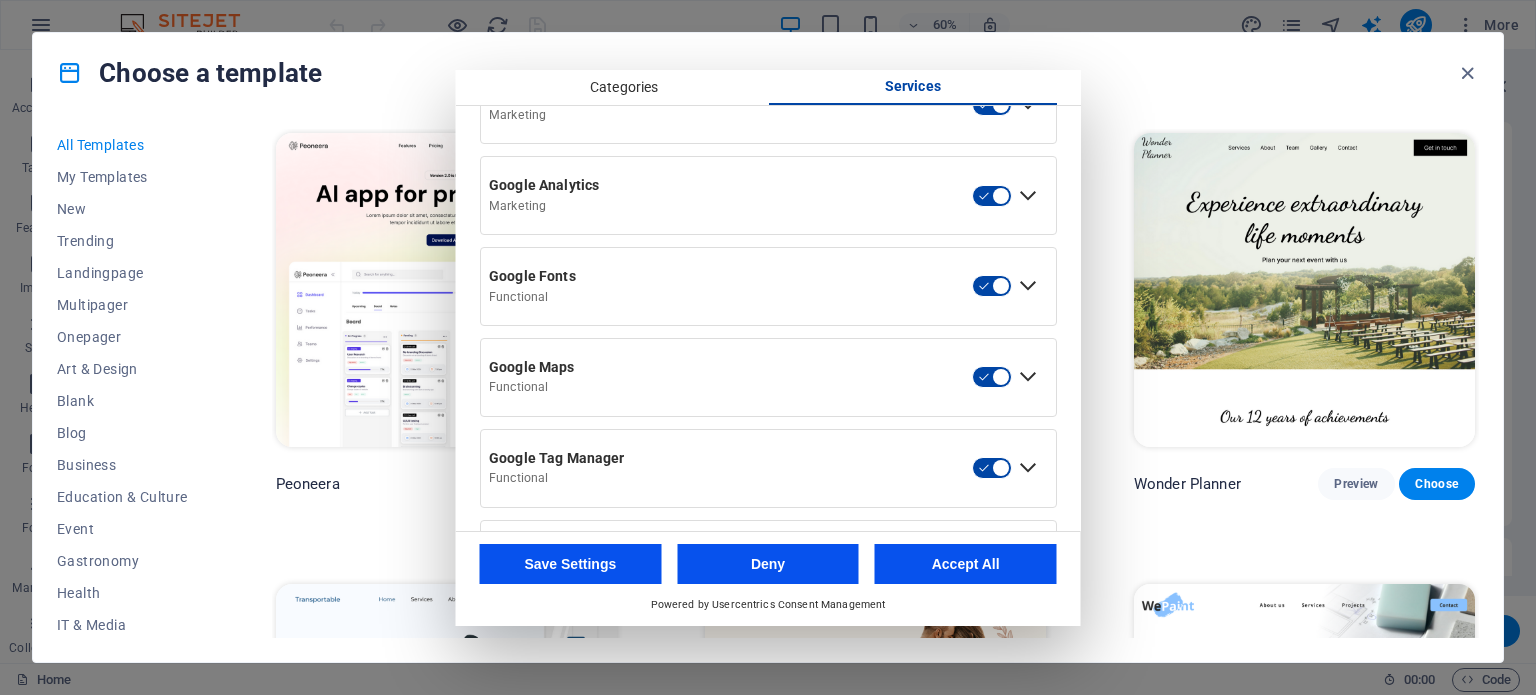 click on "Accept All" at bounding box center [966, 564] 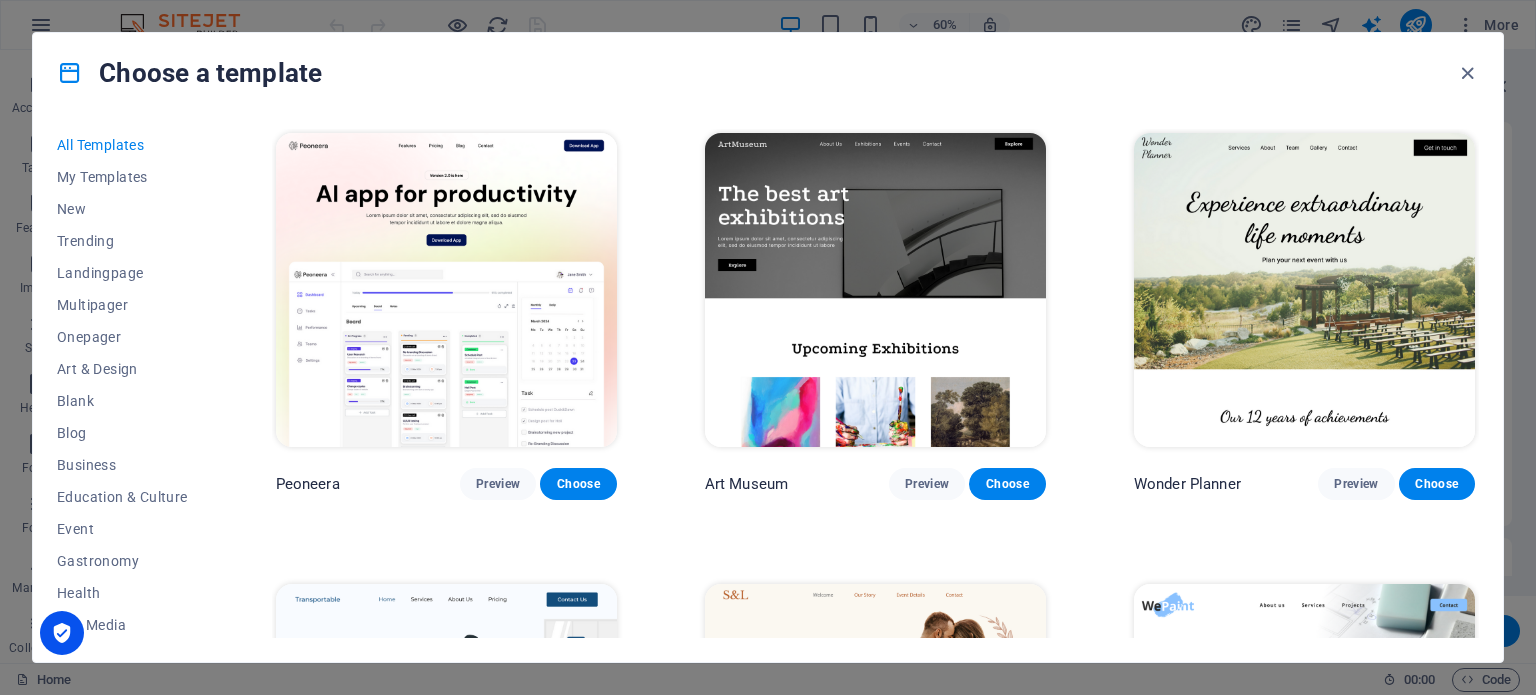 click at bounding box center [62, 633] 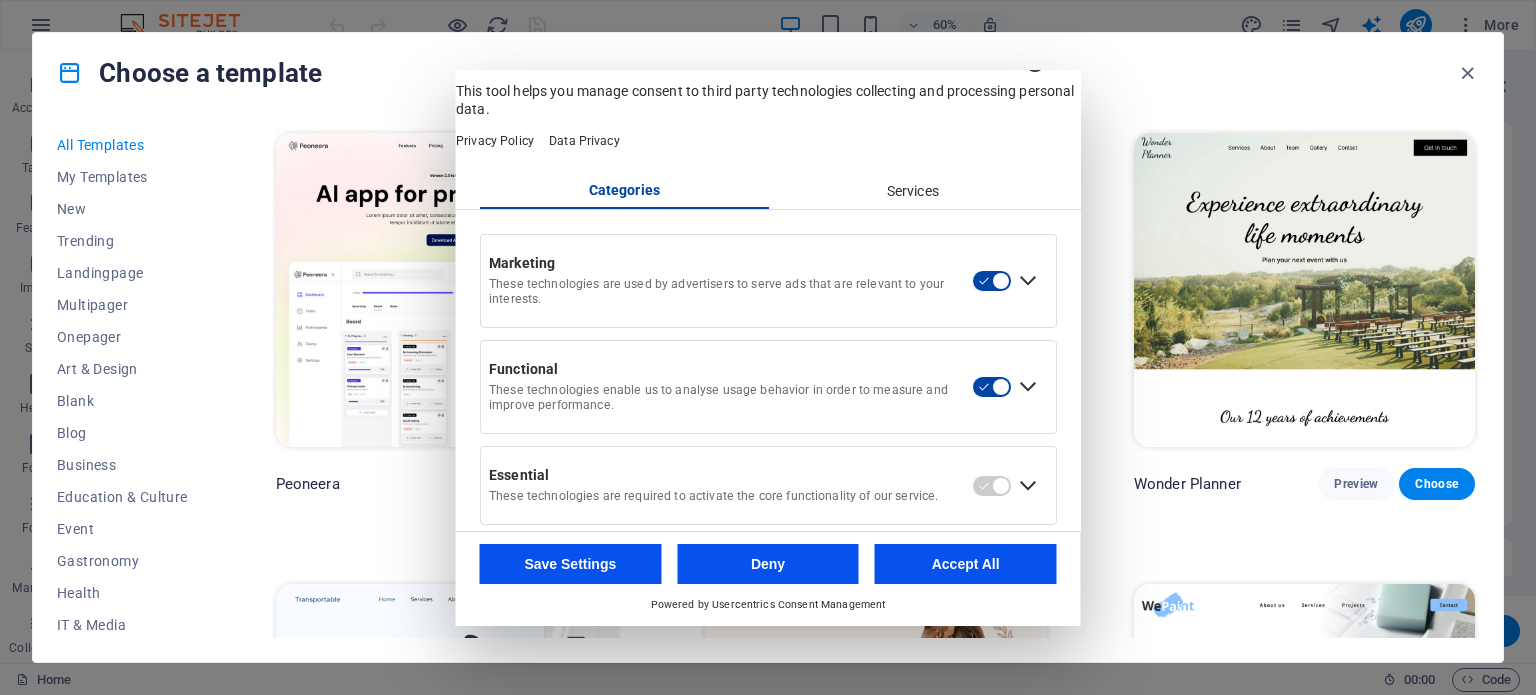 scroll, scrollTop: 0, scrollLeft: 0, axis: both 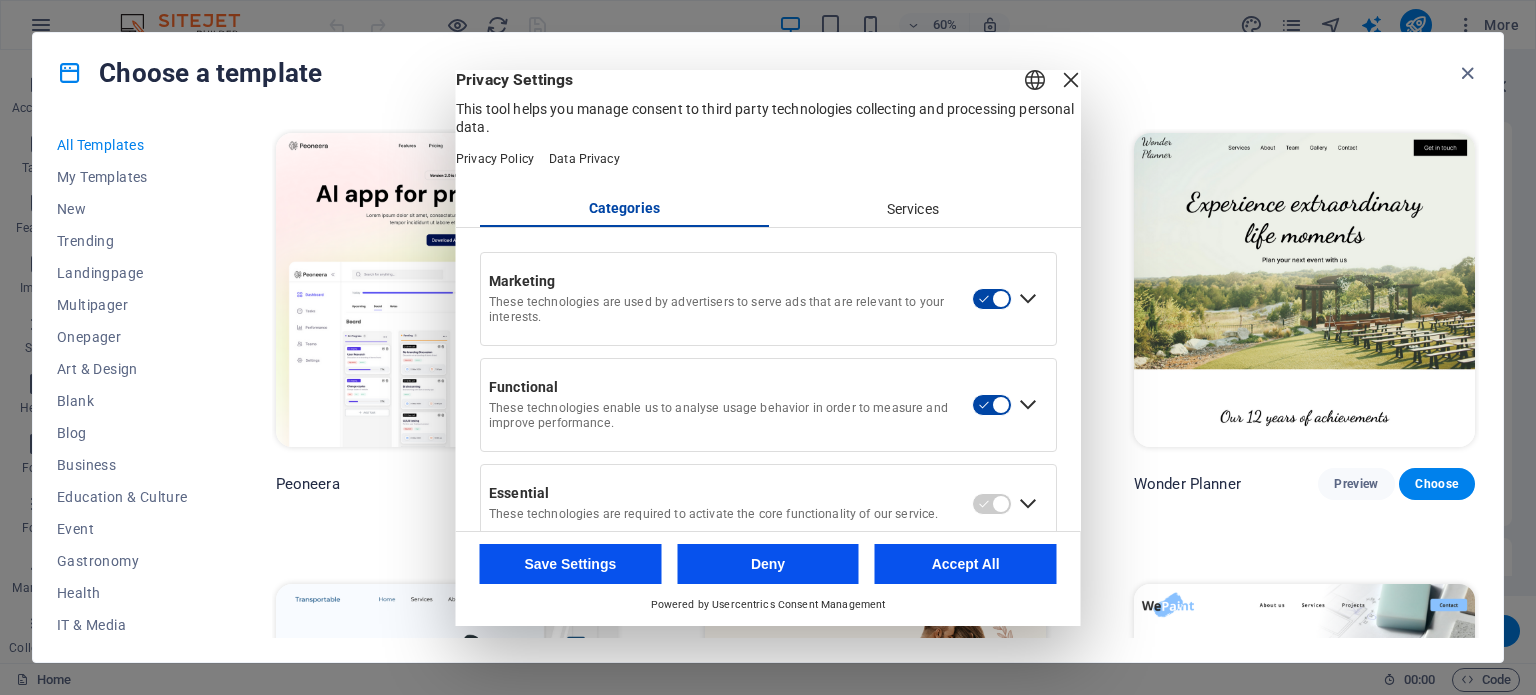 click on "Services" at bounding box center [912, 210] 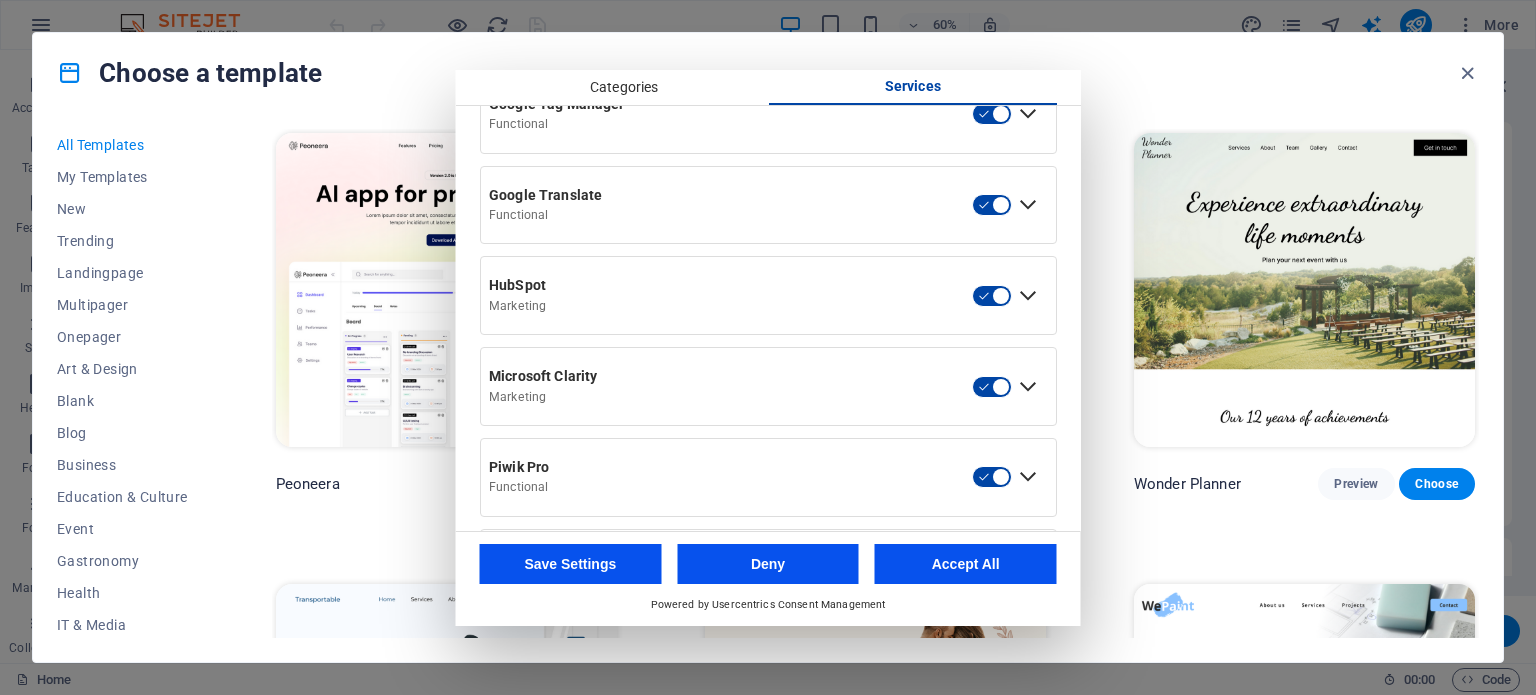 scroll, scrollTop: 1003, scrollLeft: 0, axis: vertical 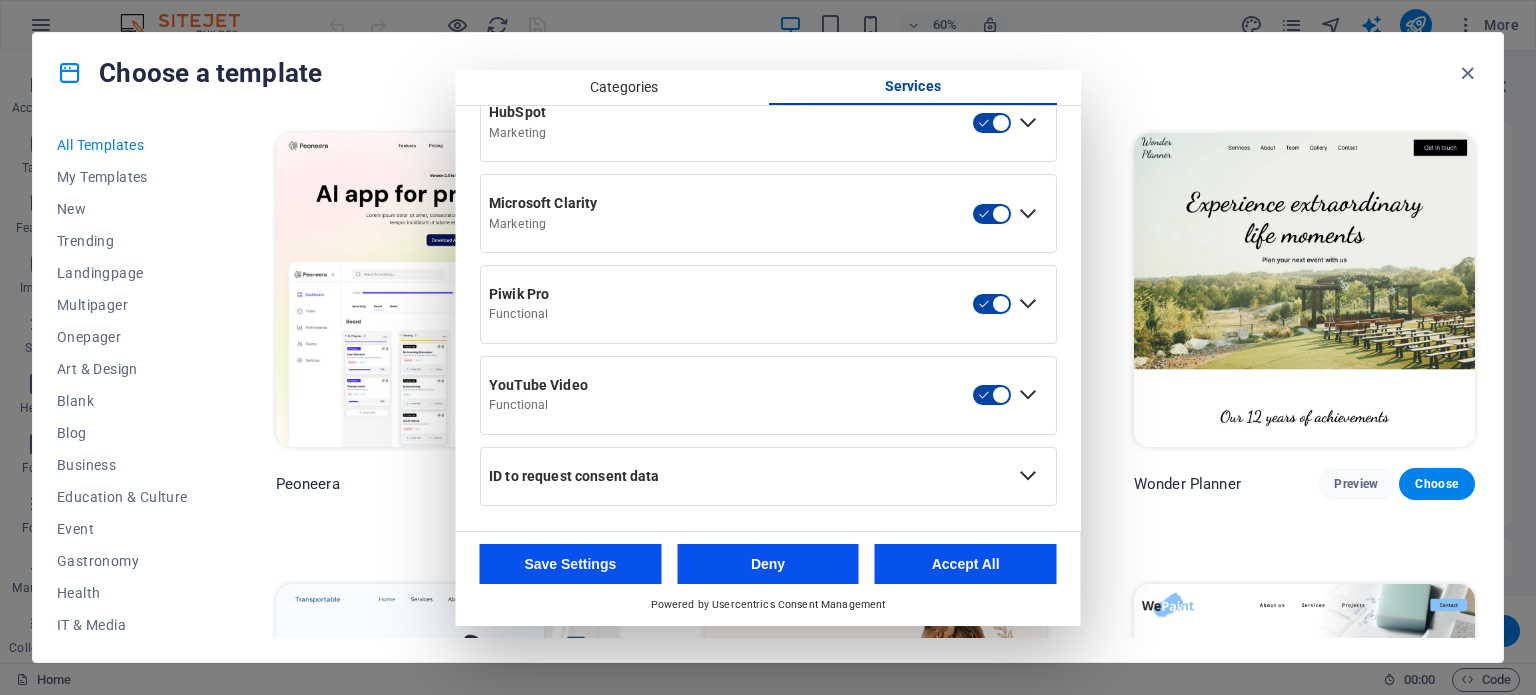 click on "Accept All" at bounding box center (966, 564) 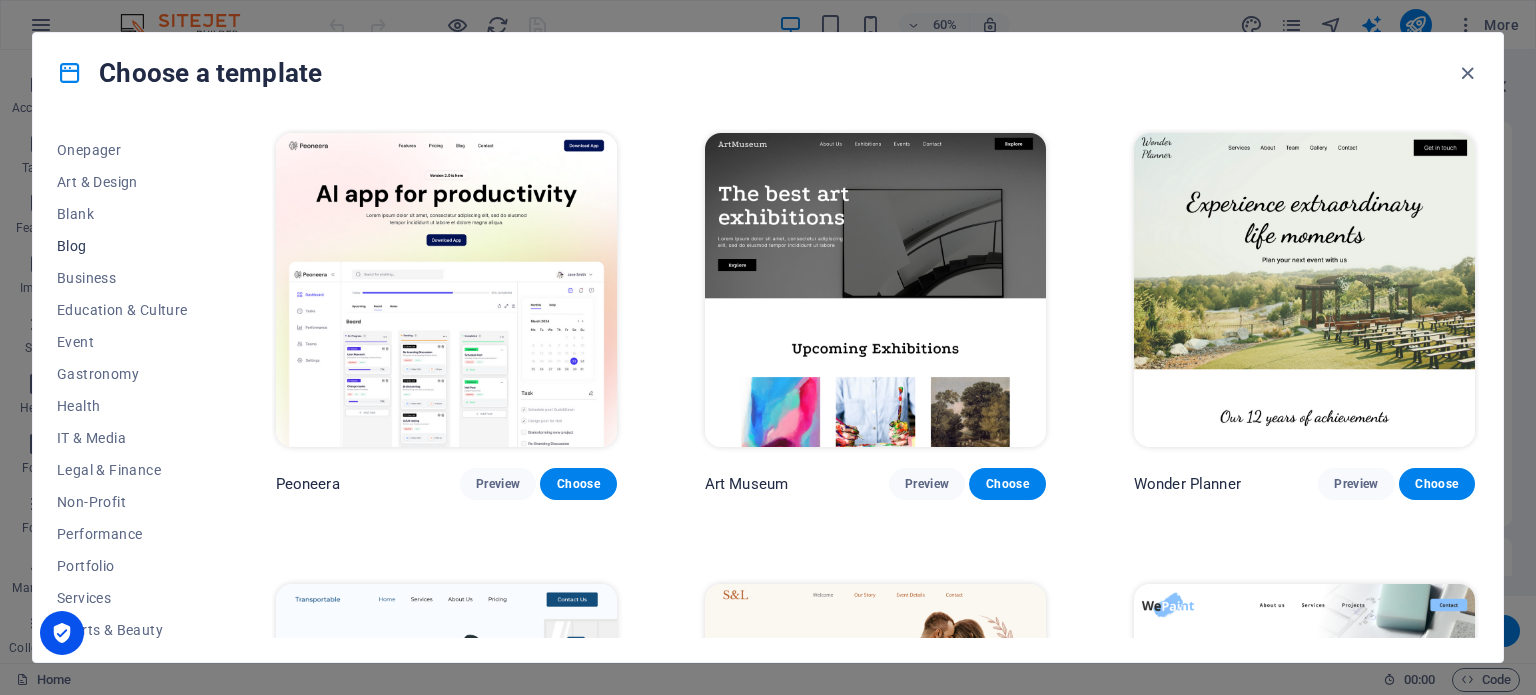 scroll, scrollTop: 290, scrollLeft: 0, axis: vertical 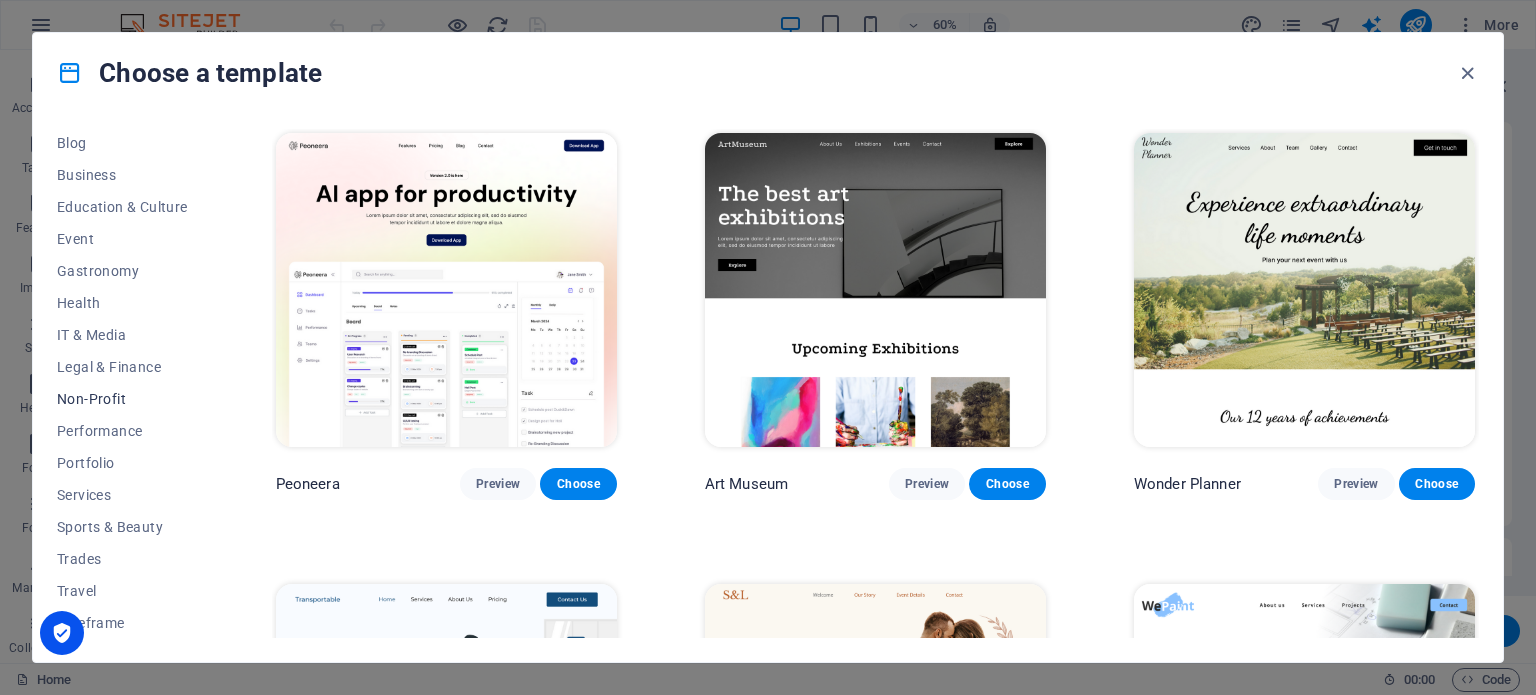click on "Non-Profit" at bounding box center [122, 399] 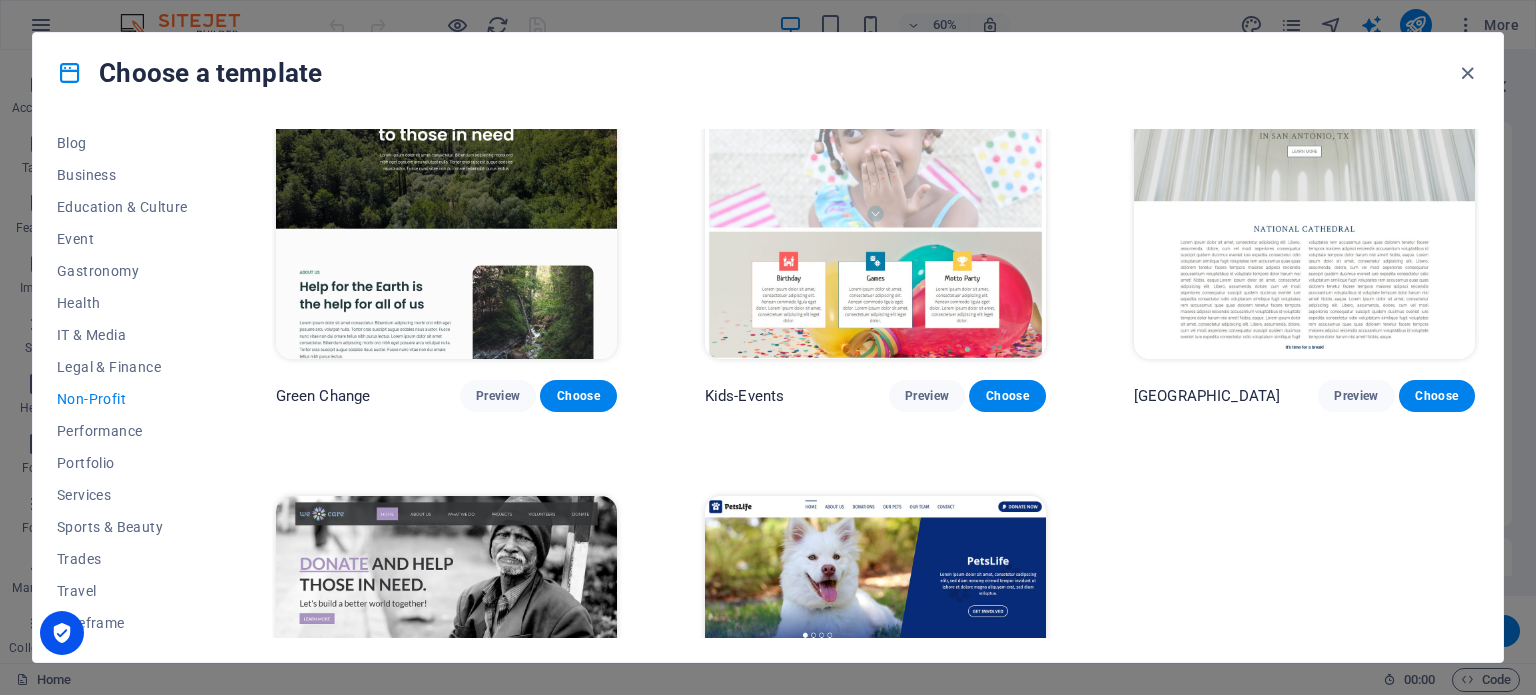 scroll, scrollTop: 0, scrollLeft: 0, axis: both 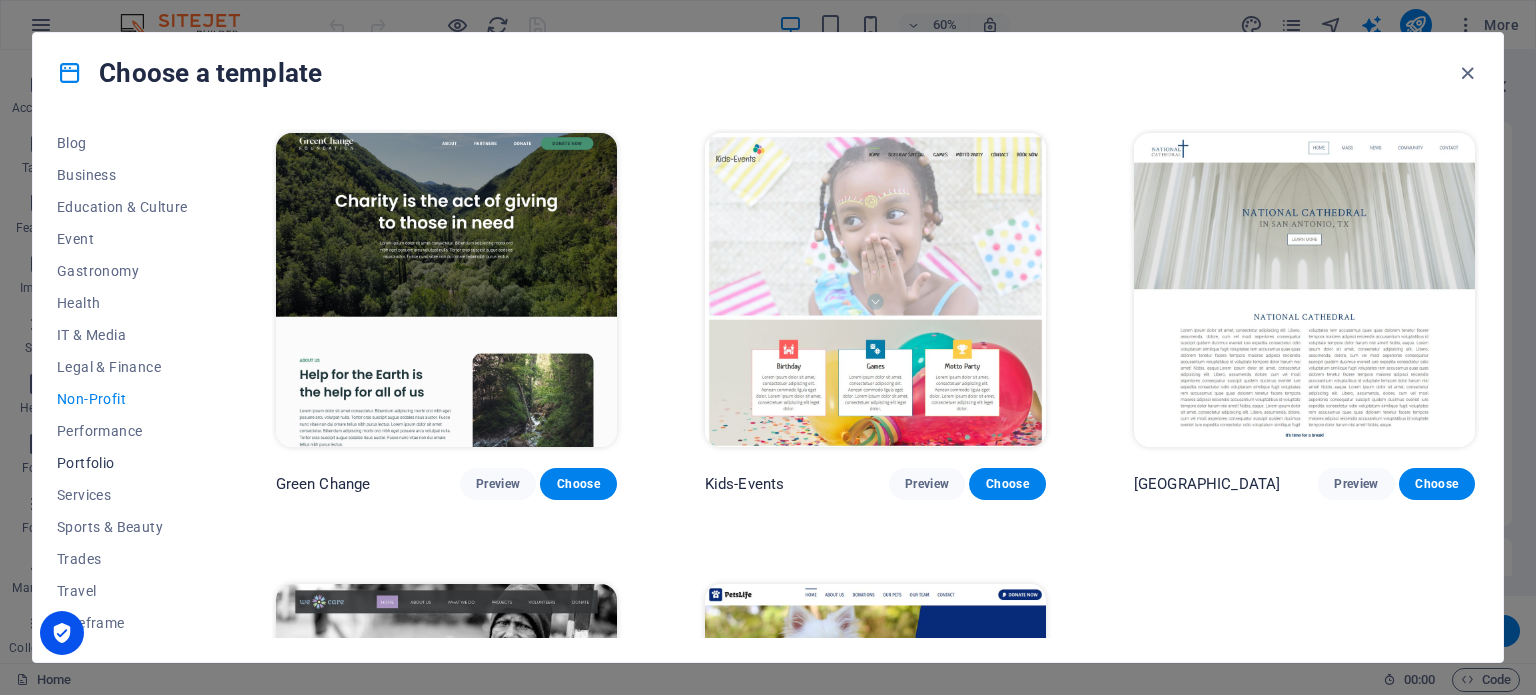 click on "Portfolio" at bounding box center [122, 463] 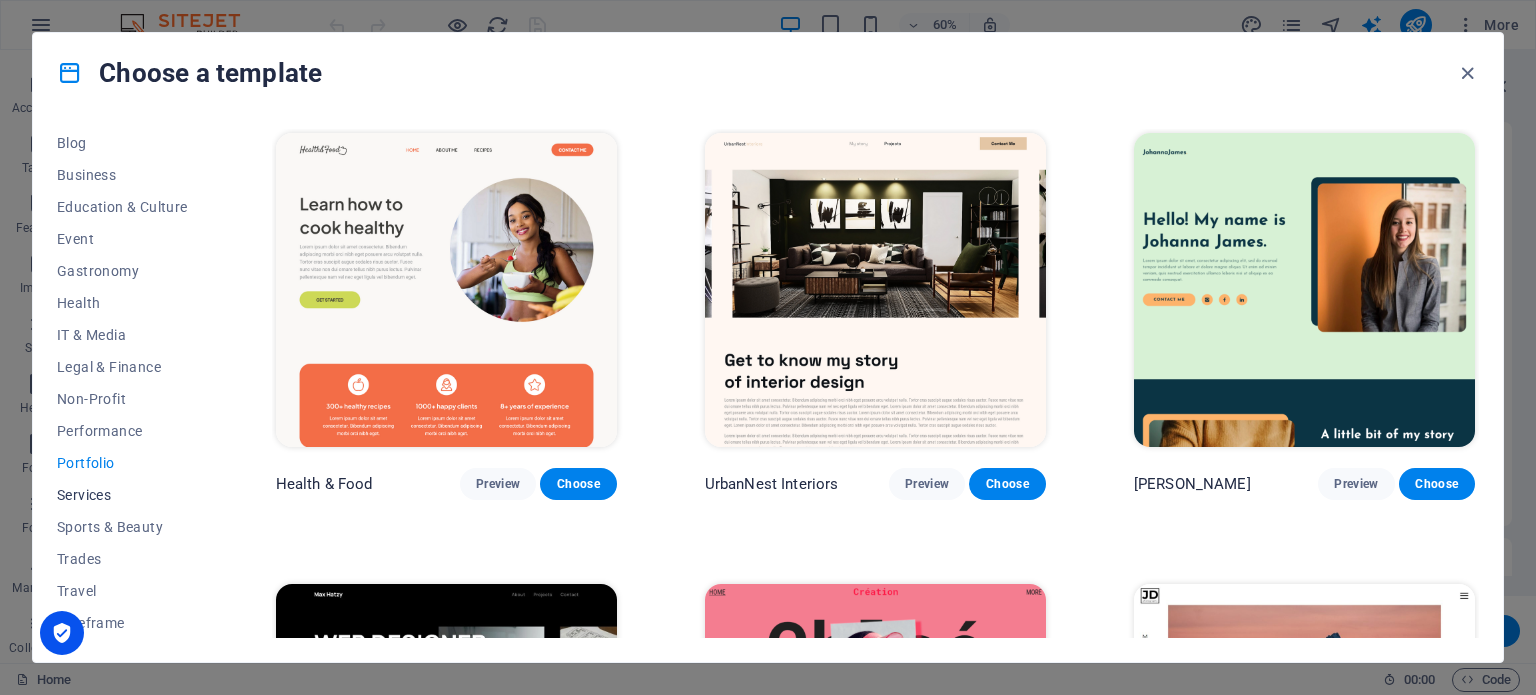 click on "Services" at bounding box center [122, 495] 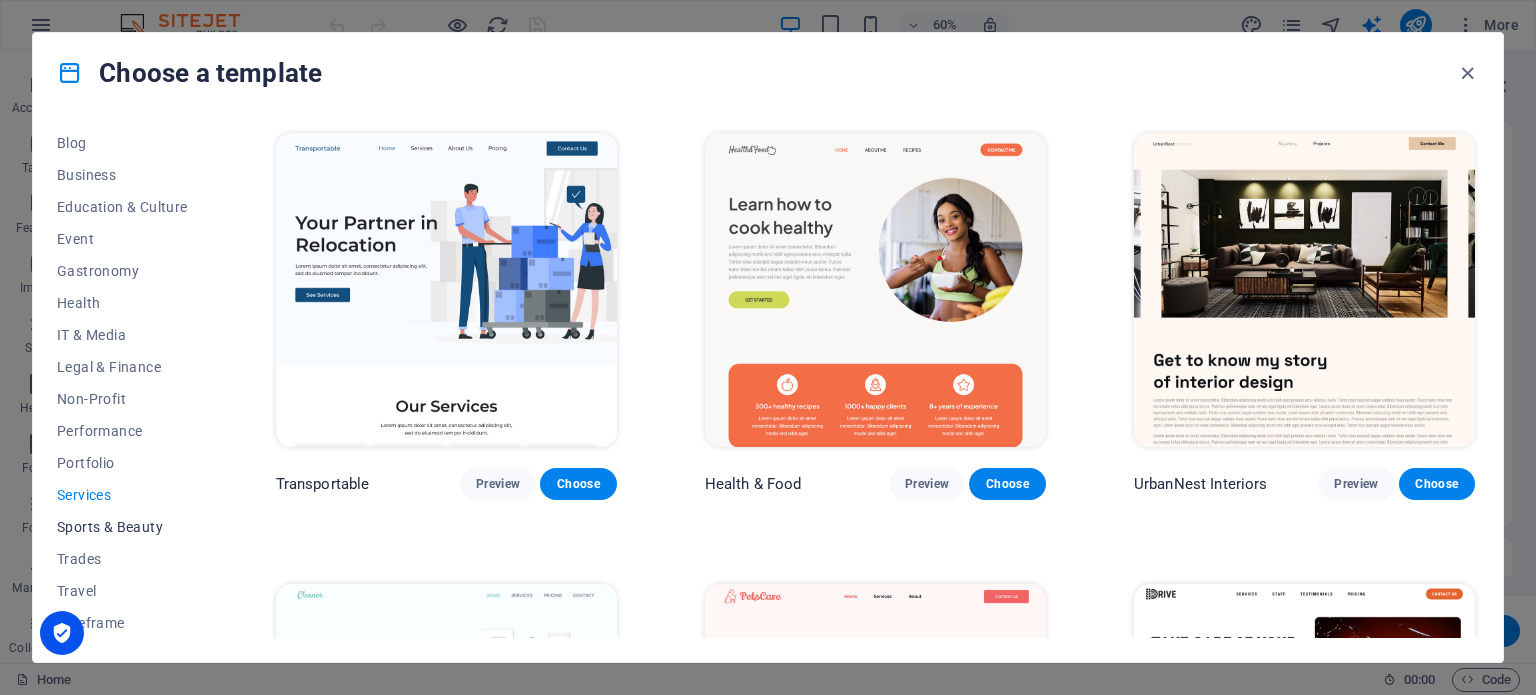 click on "Sports & Beauty" at bounding box center [122, 527] 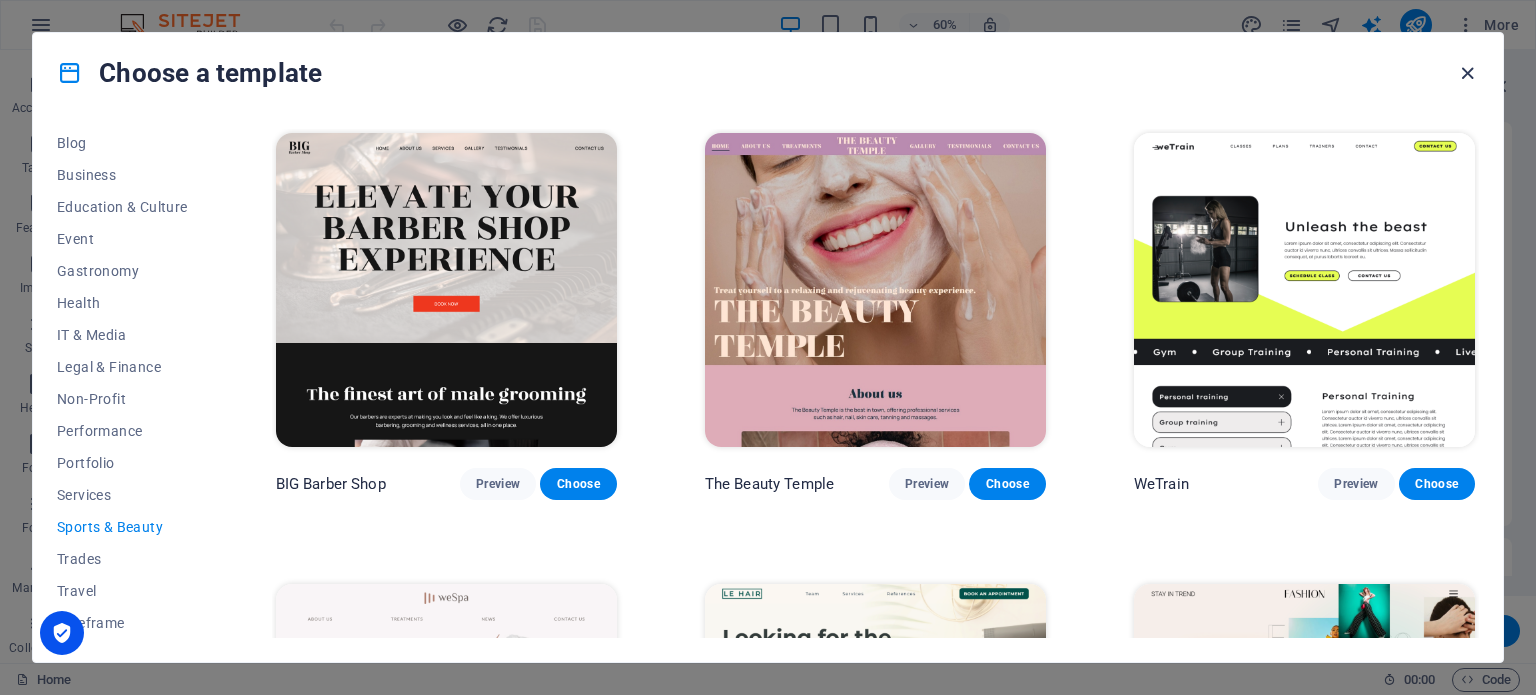 click at bounding box center [1467, 73] 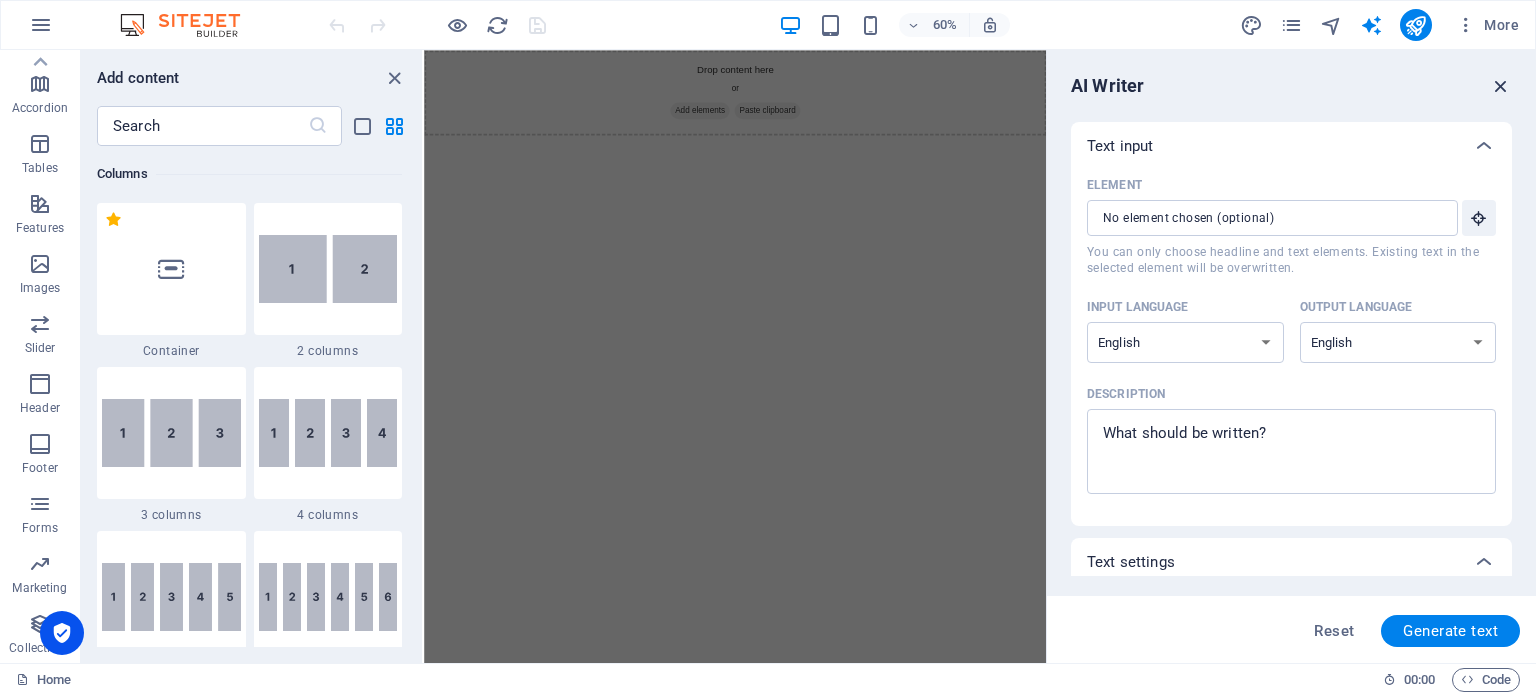 click at bounding box center [1501, 86] 